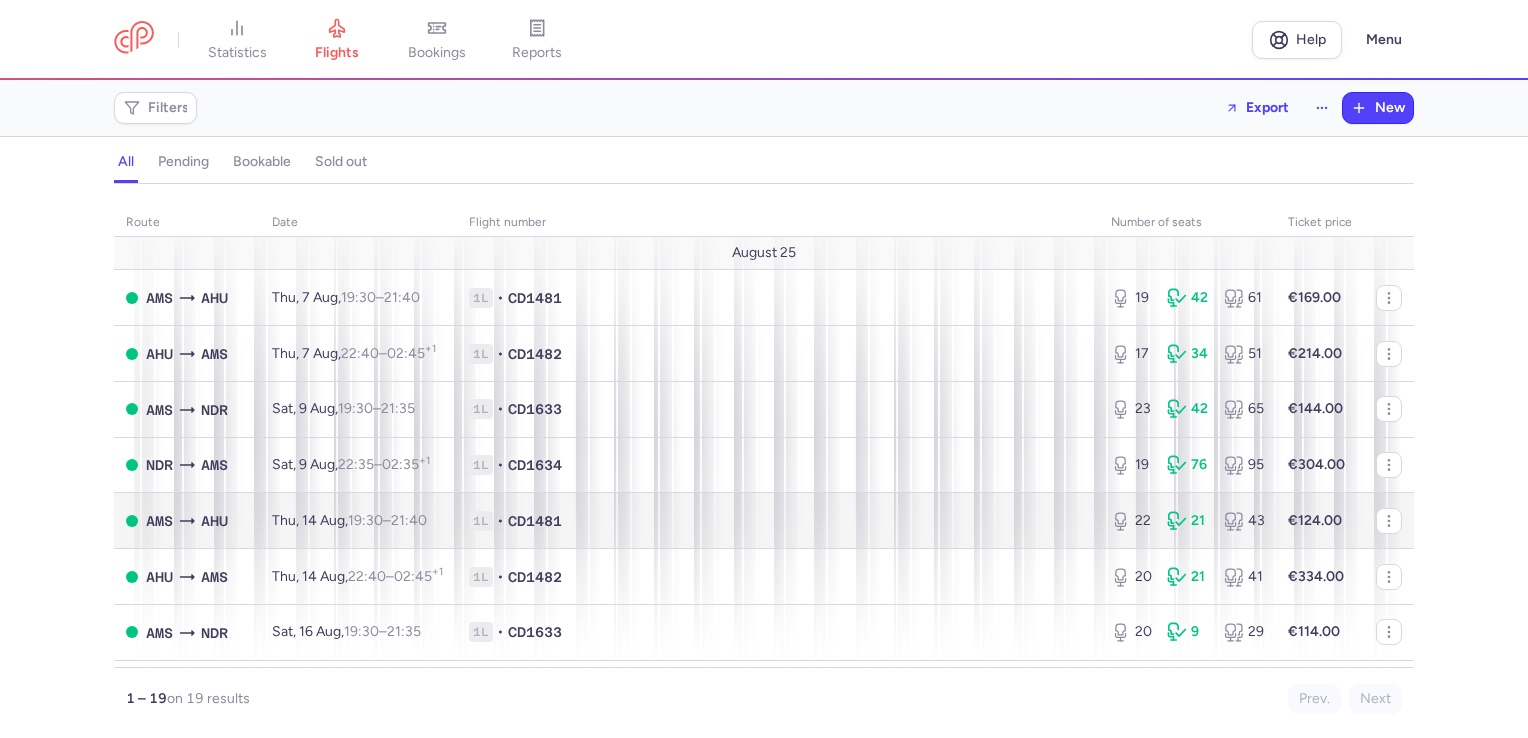 scroll, scrollTop: 0, scrollLeft: 0, axis: both 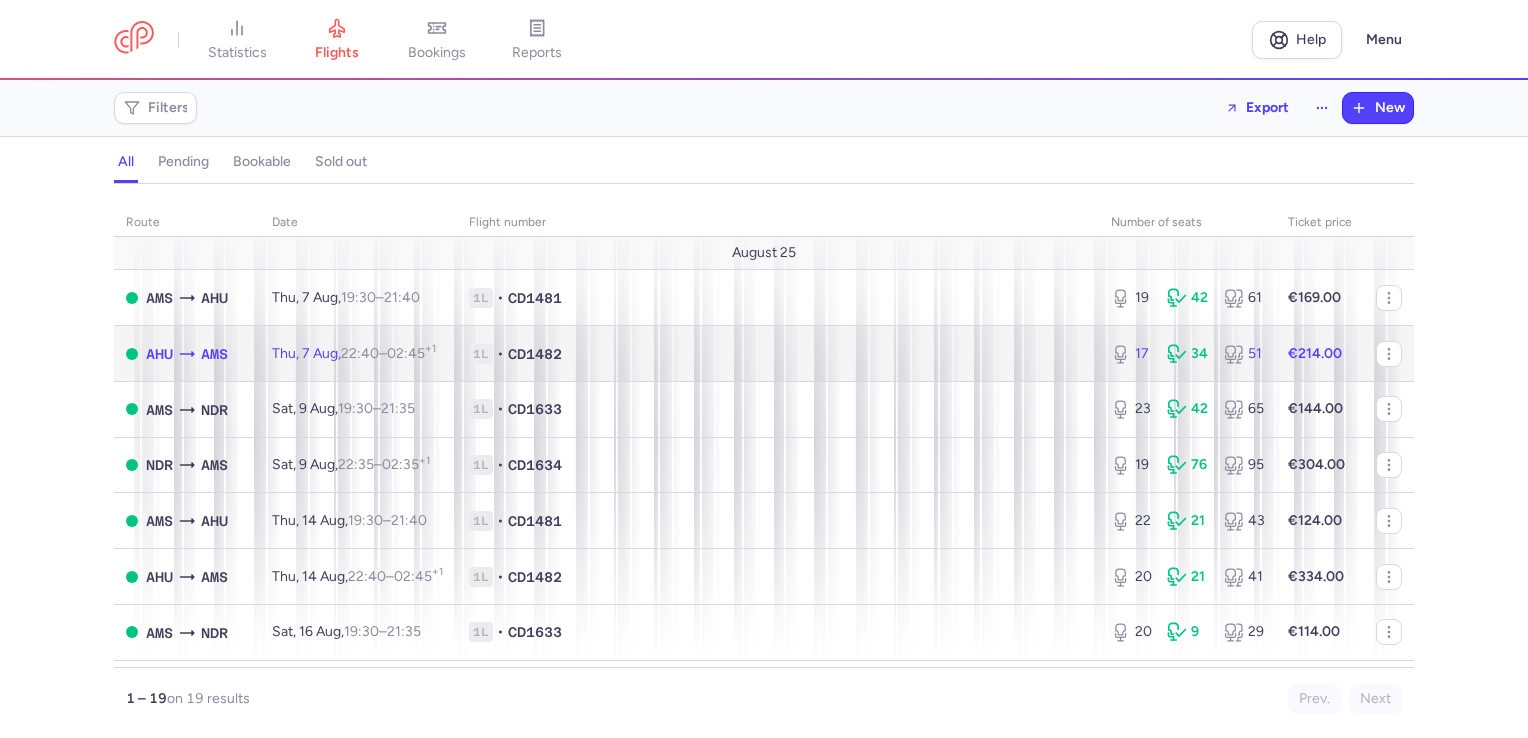 click on "1L • CD1482" at bounding box center [778, 354] 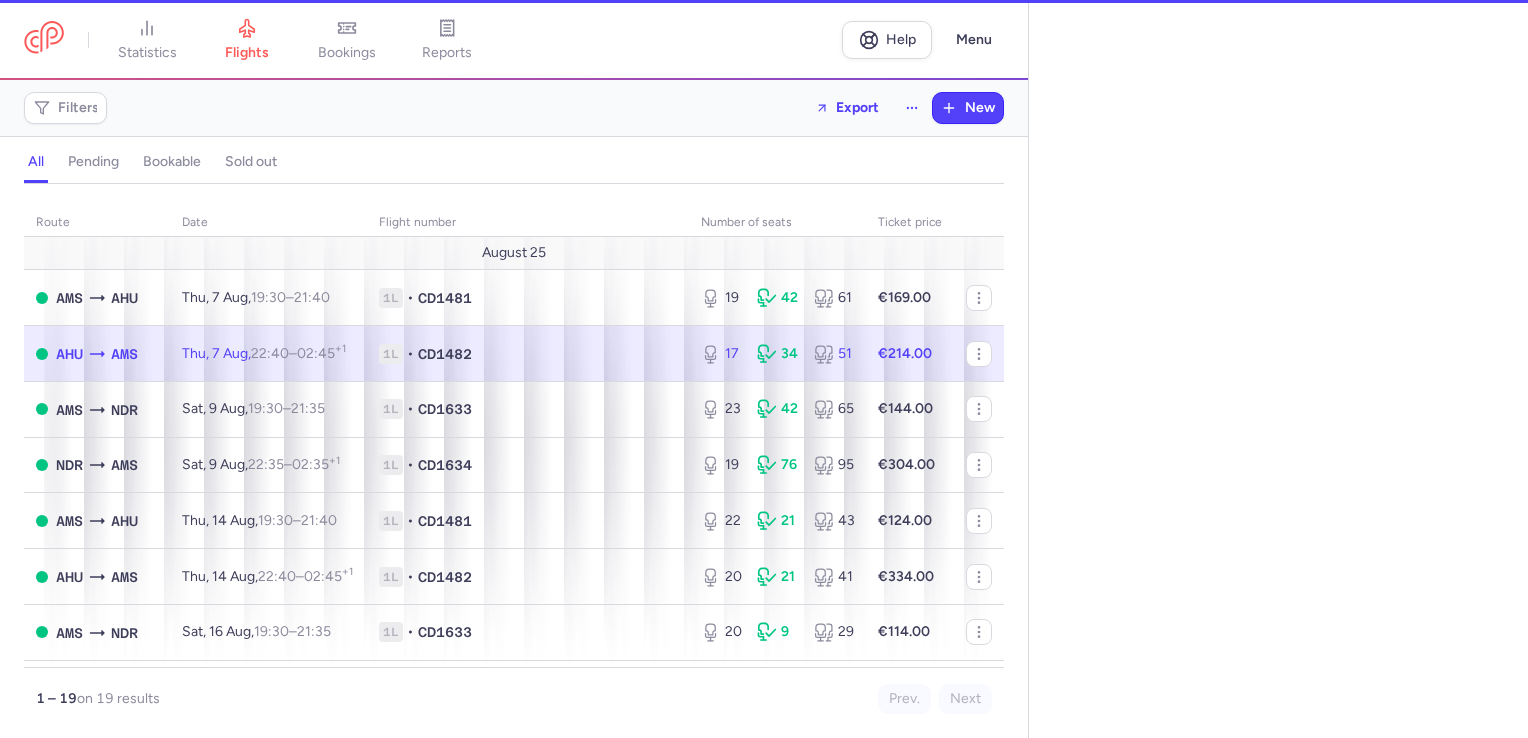 select on "days" 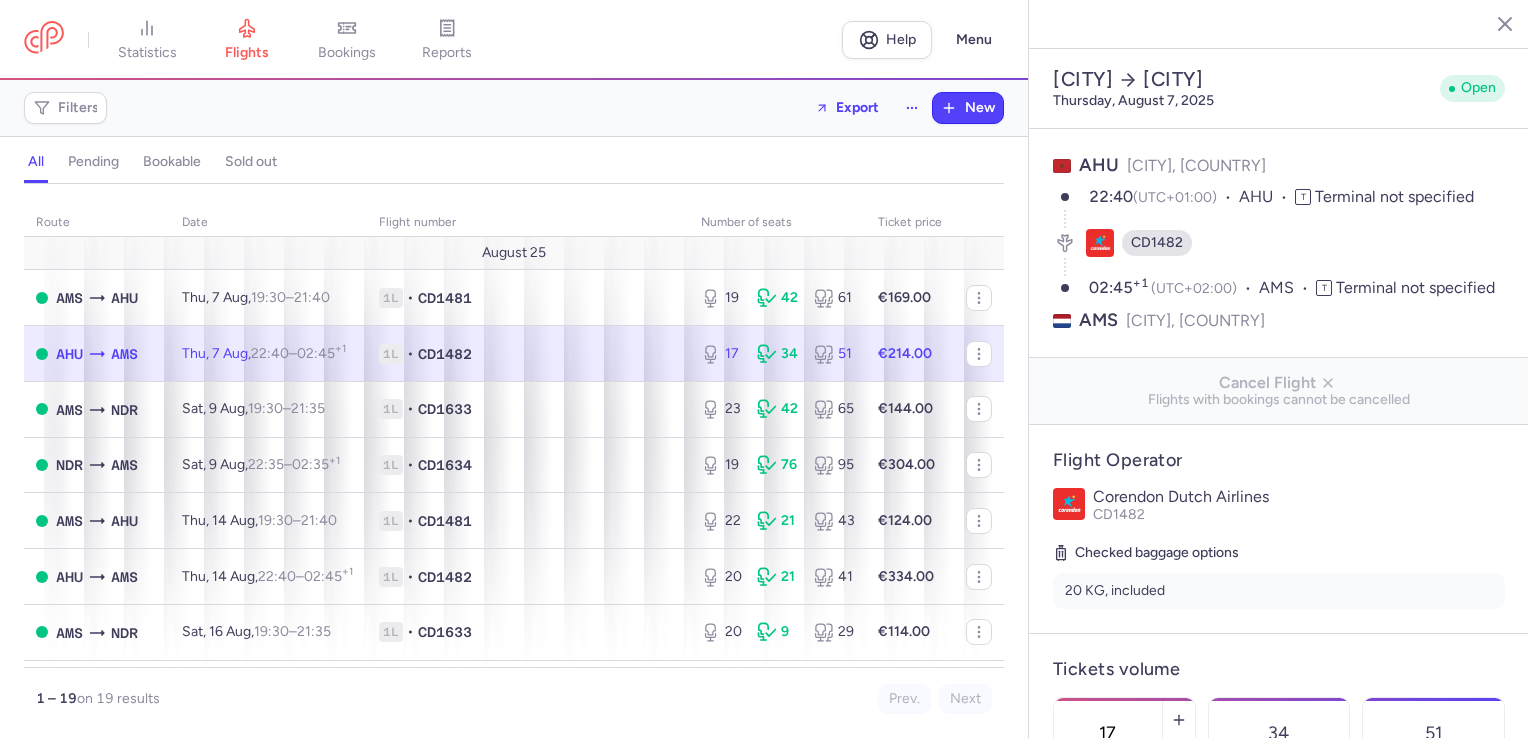 scroll, scrollTop: 300, scrollLeft: 0, axis: vertical 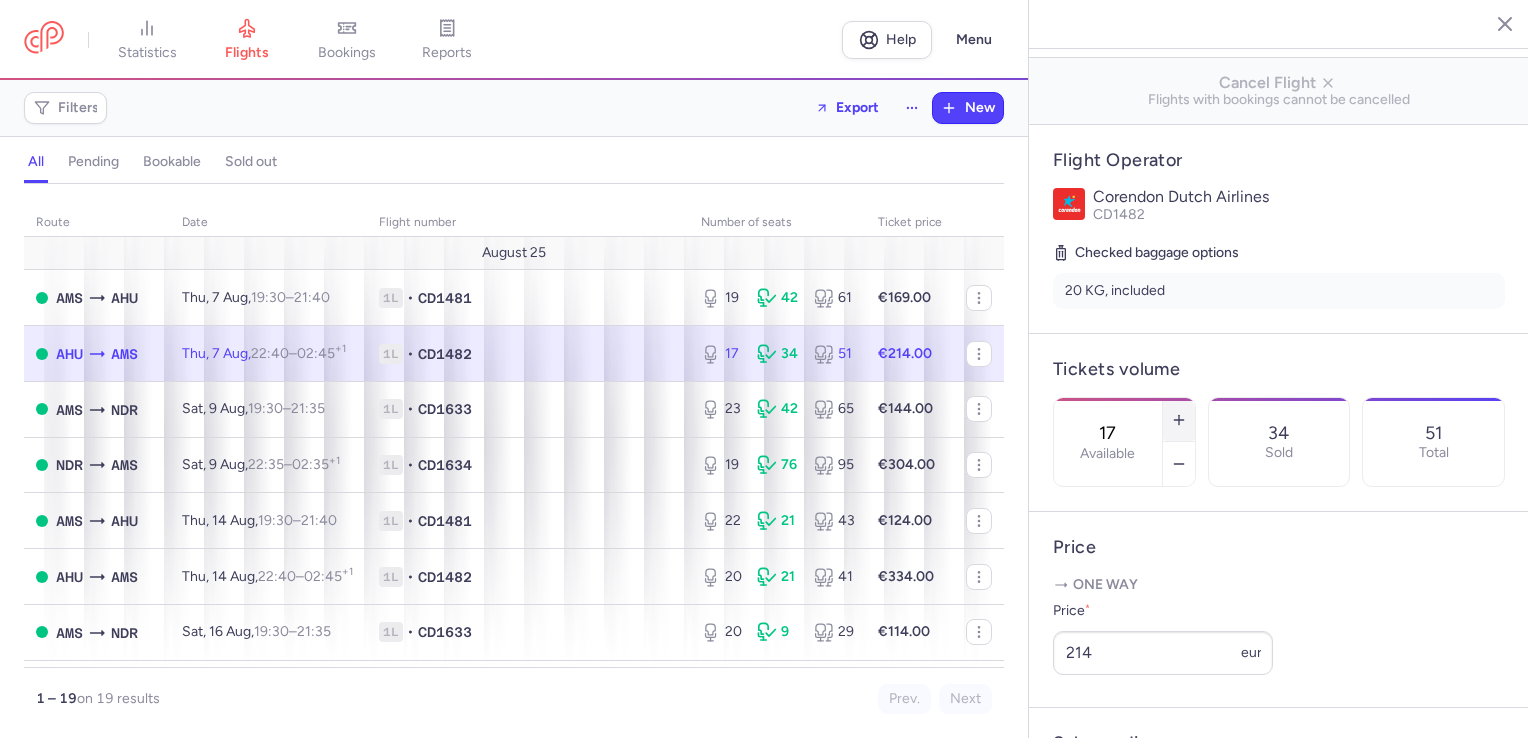 click at bounding box center (1179, 420) 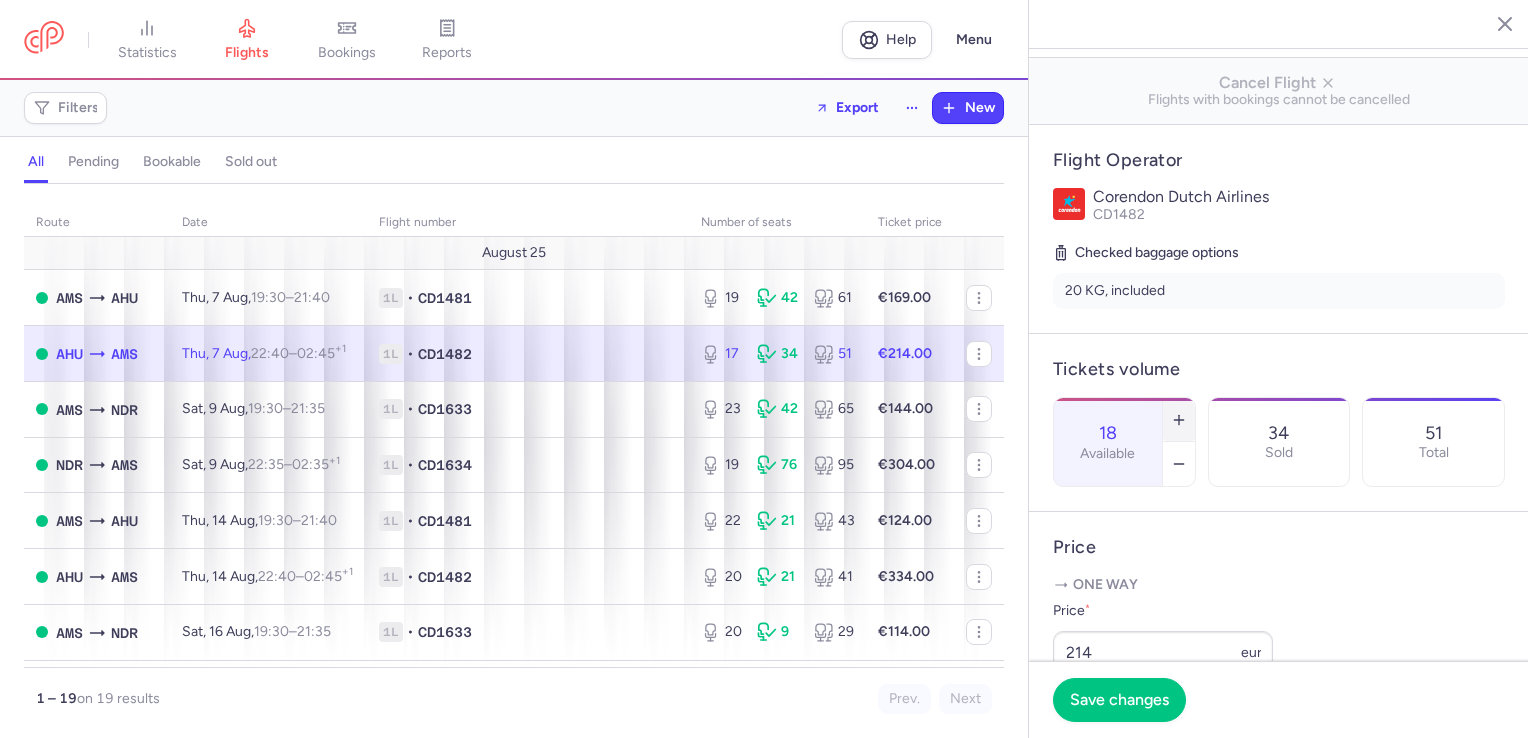 click at bounding box center [1179, 420] 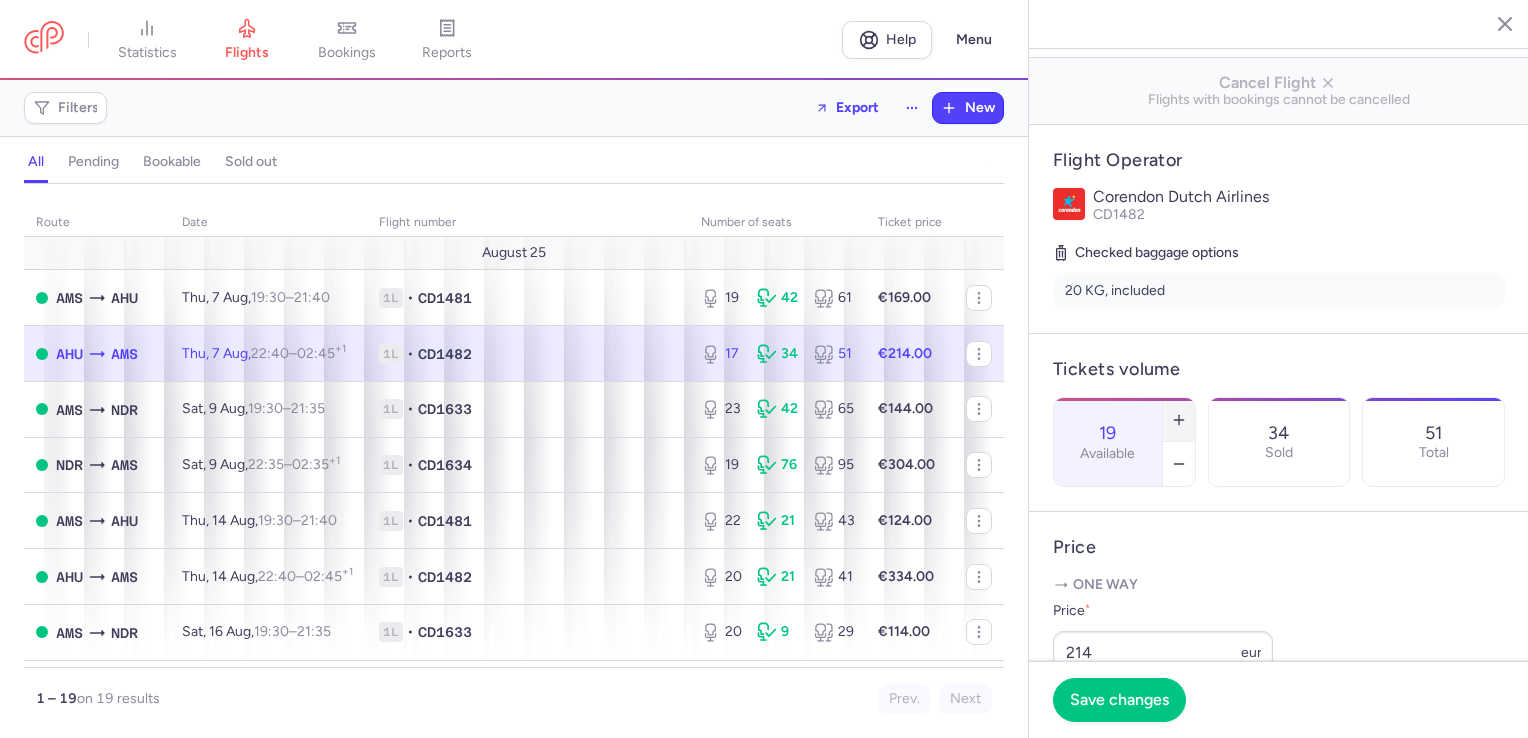 click at bounding box center (1179, 420) 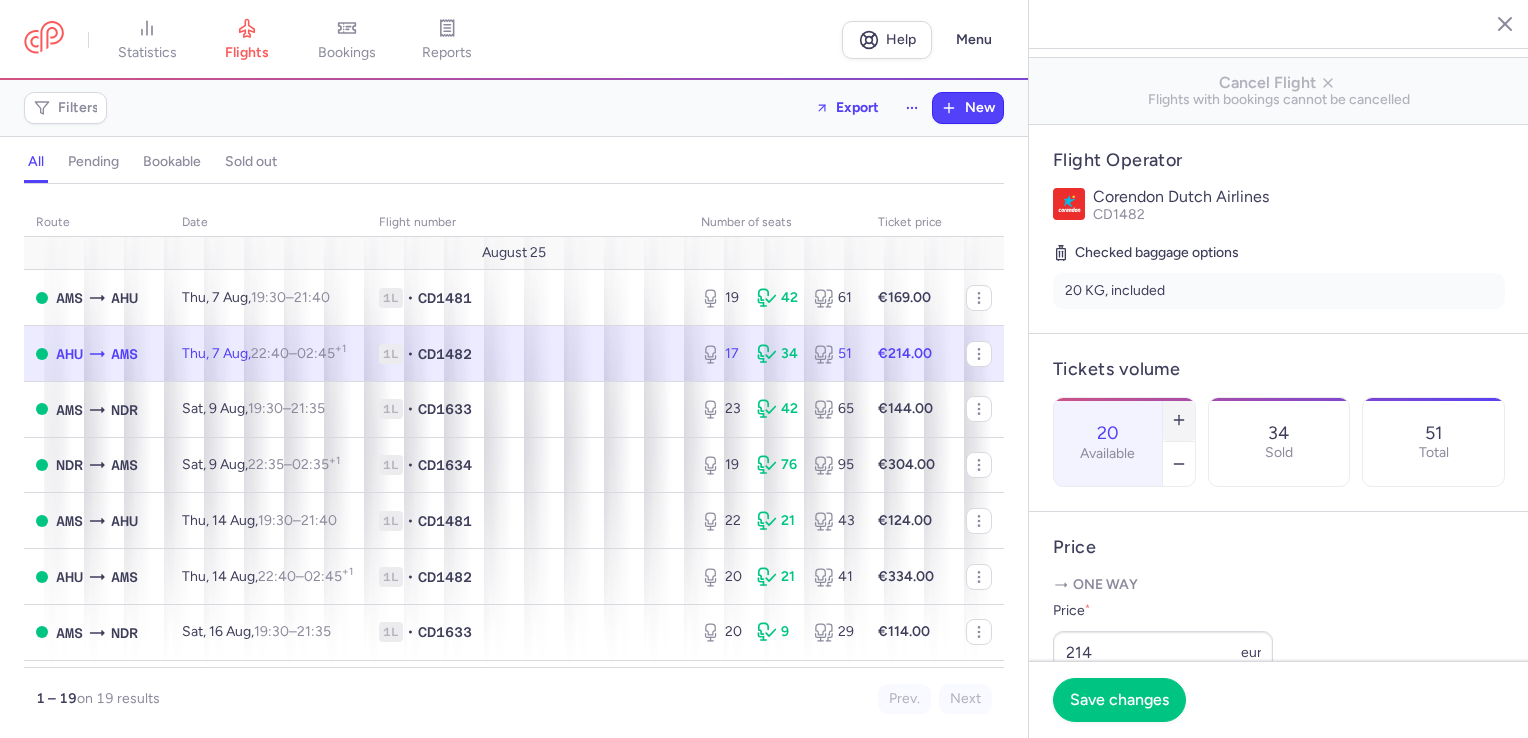 click at bounding box center [1179, 420] 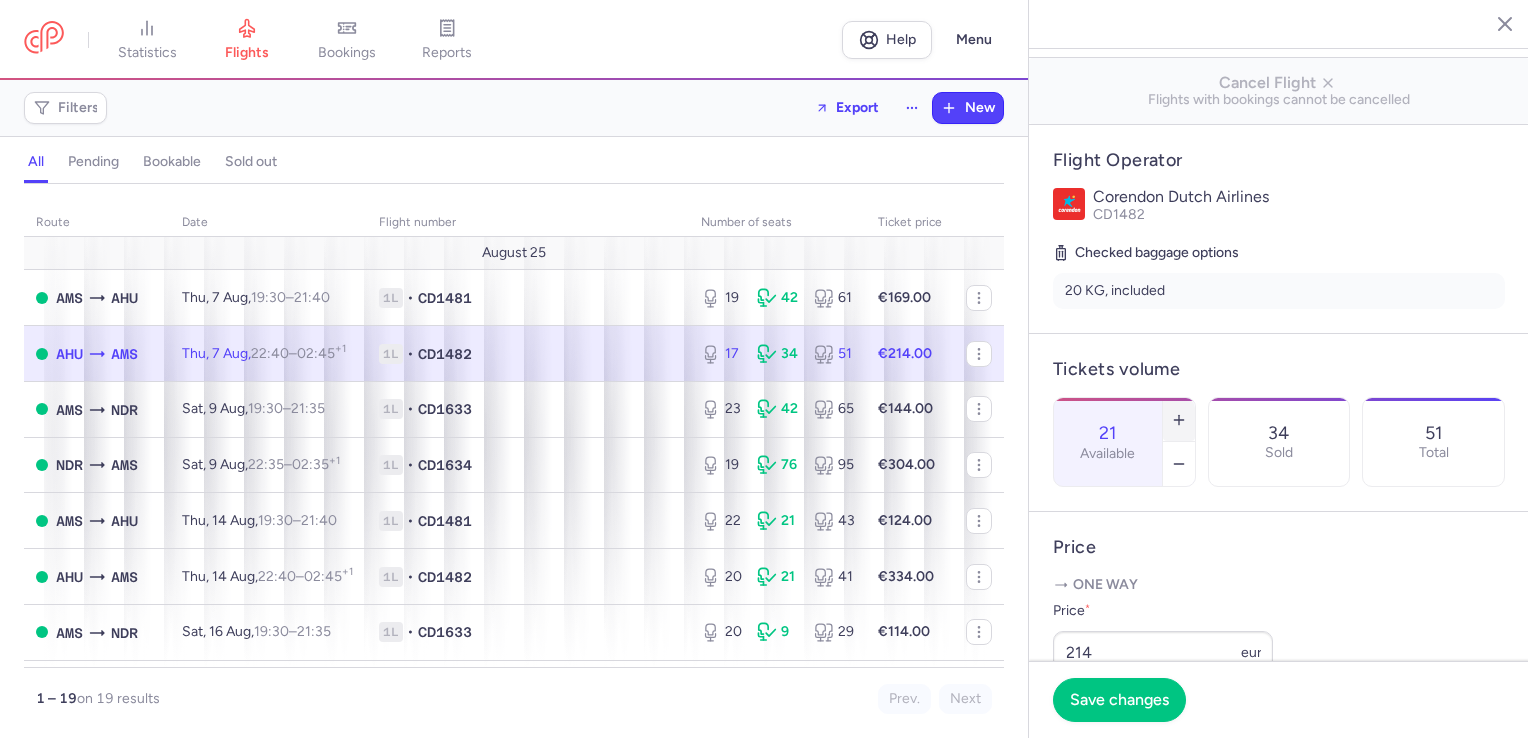 click at bounding box center [1179, 420] 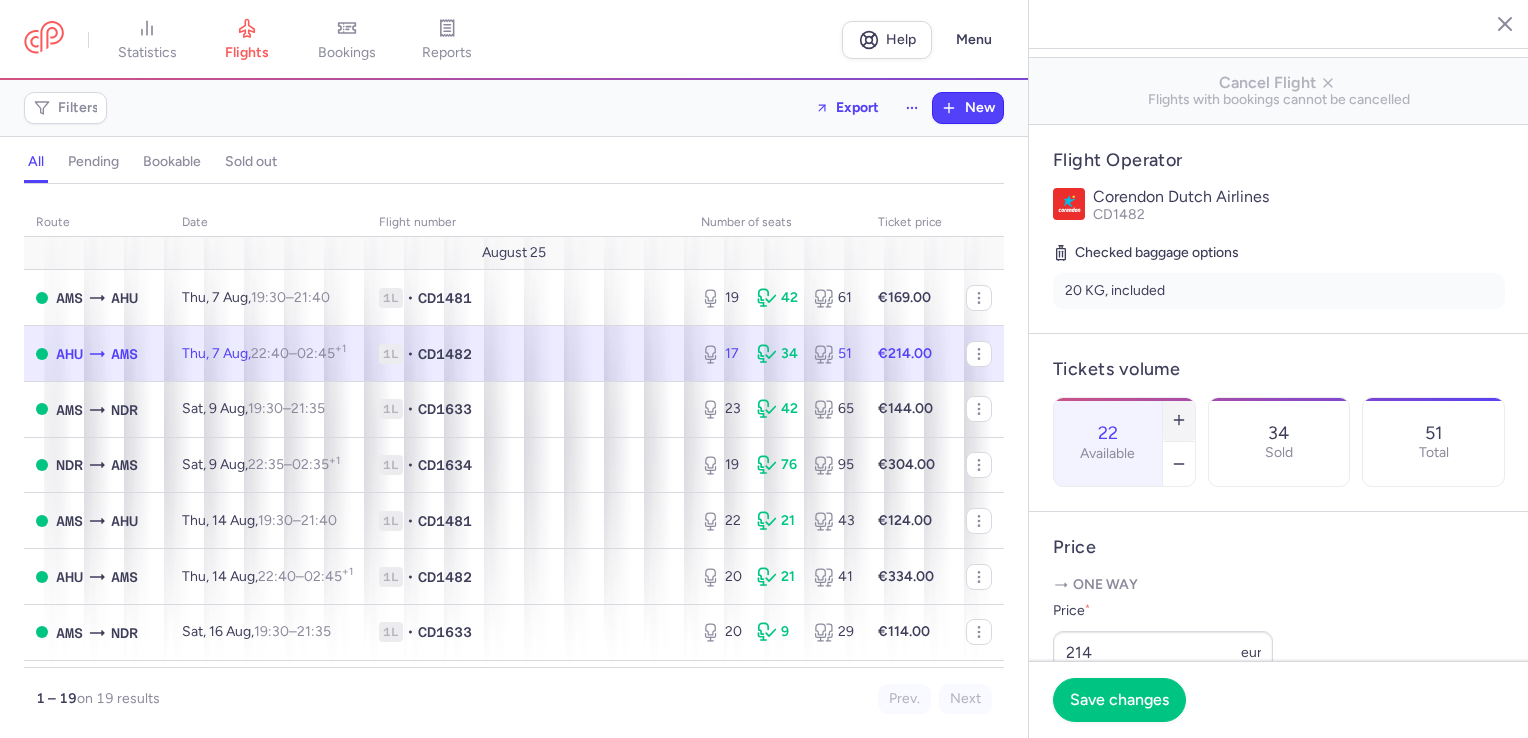 click at bounding box center [1179, 420] 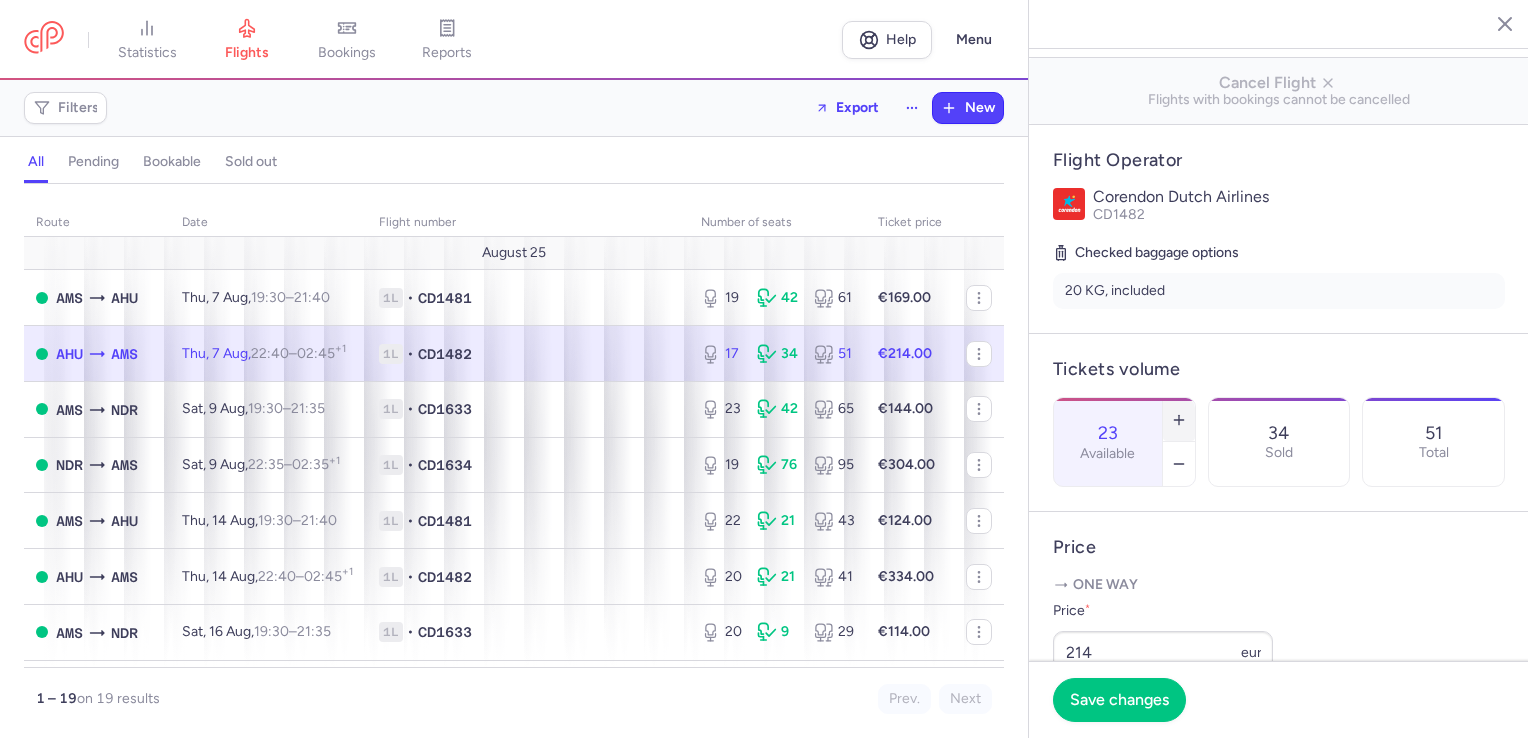 click at bounding box center [1179, 420] 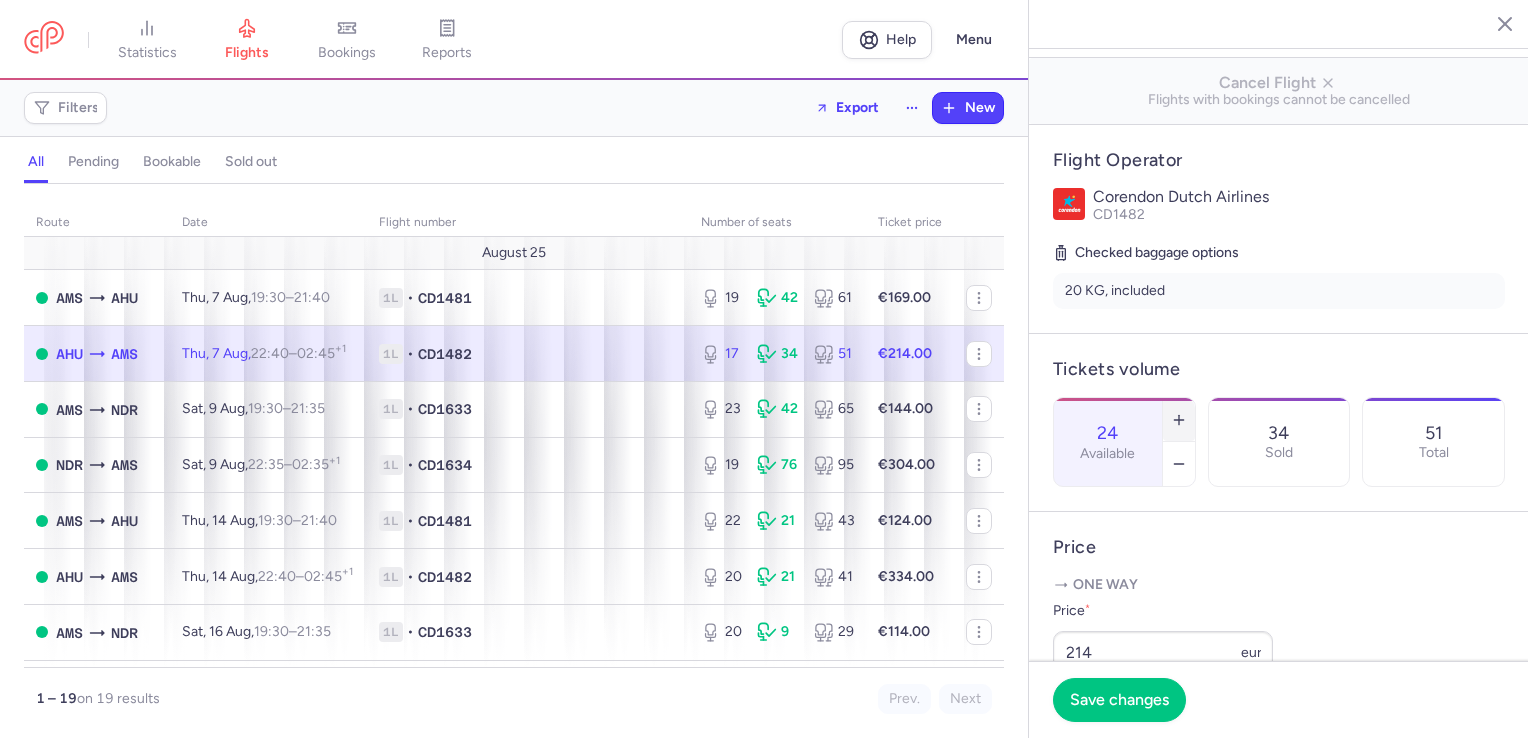 click at bounding box center [1179, 420] 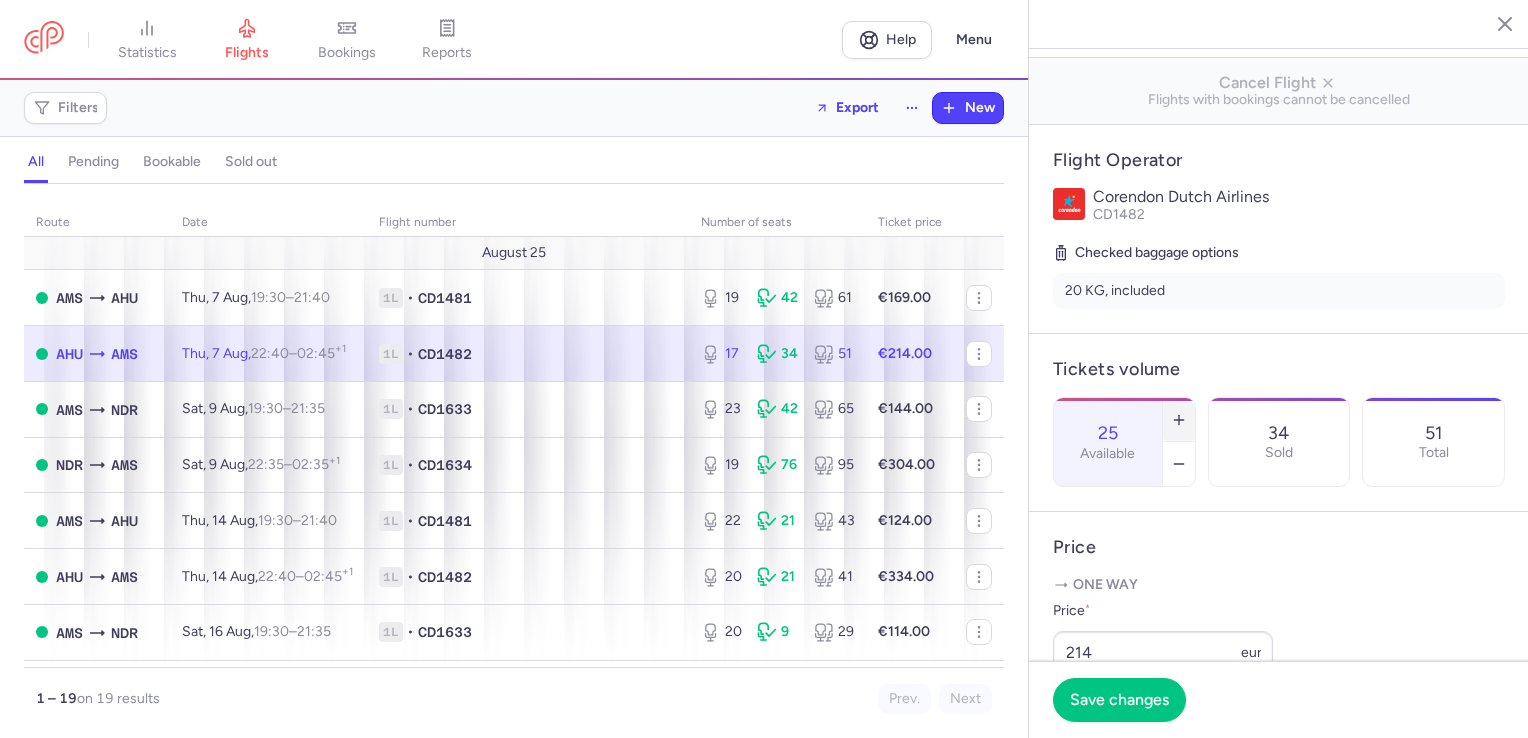 click at bounding box center (1179, 420) 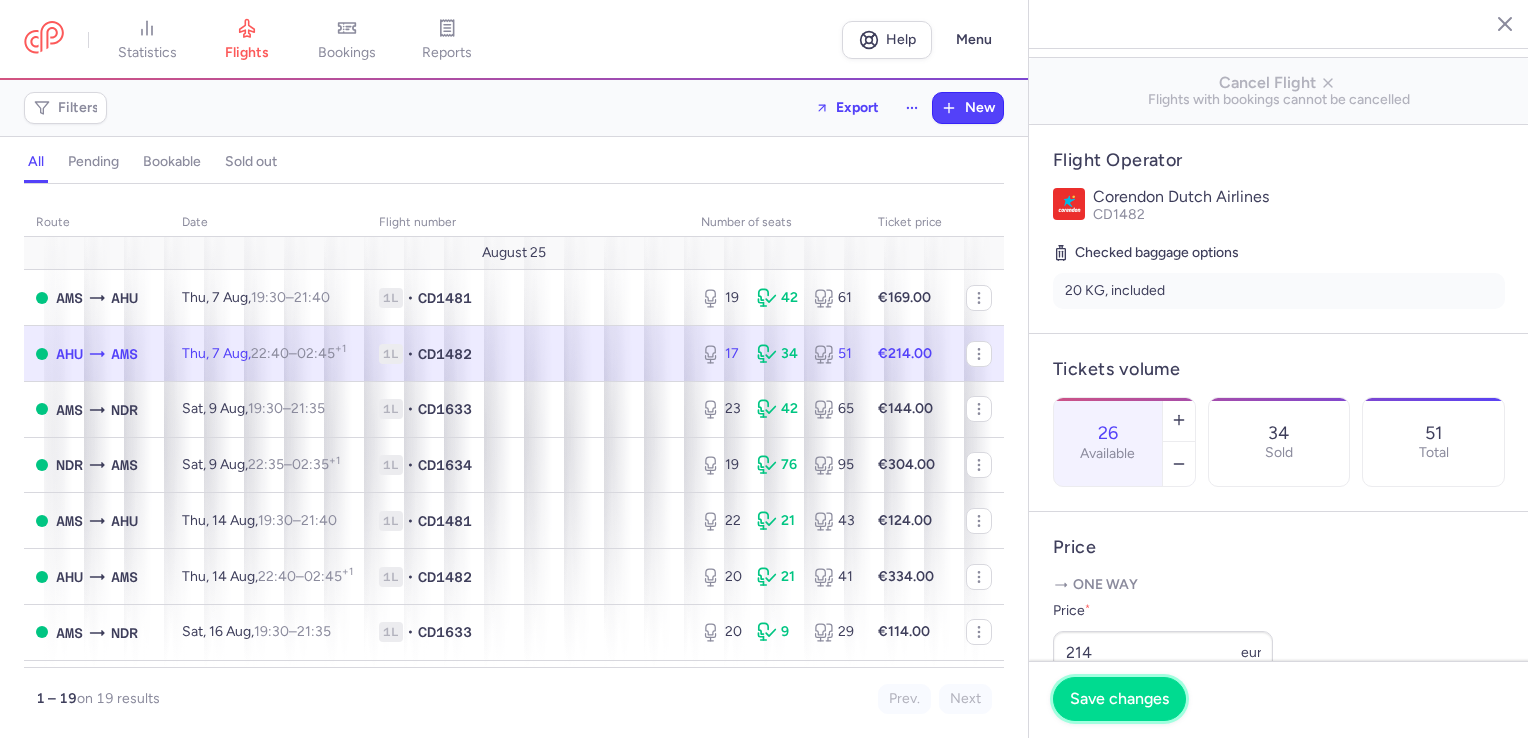 click on "Save changes" at bounding box center [1119, 699] 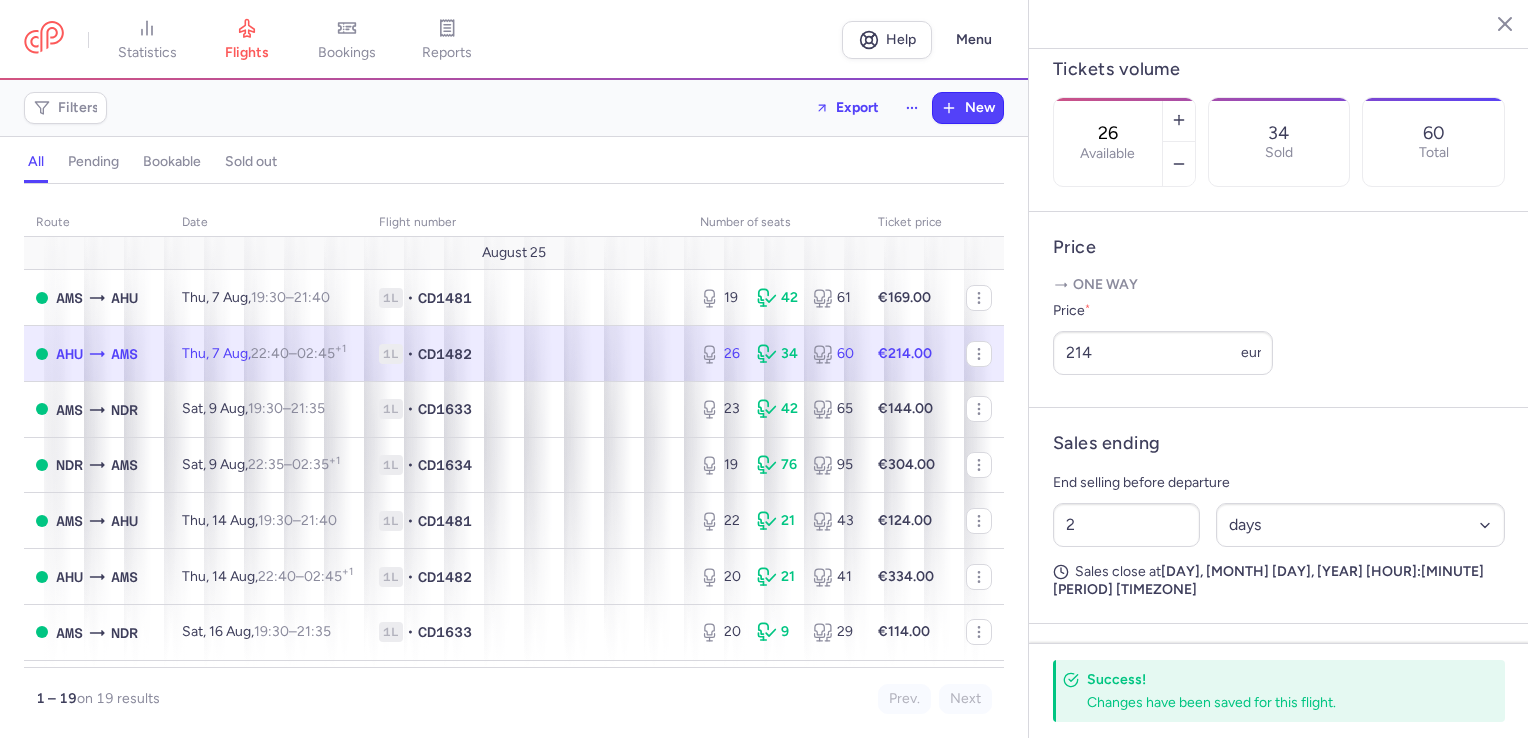 scroll, scrollTop: 900, scrollLeft: 0, axis: vertical 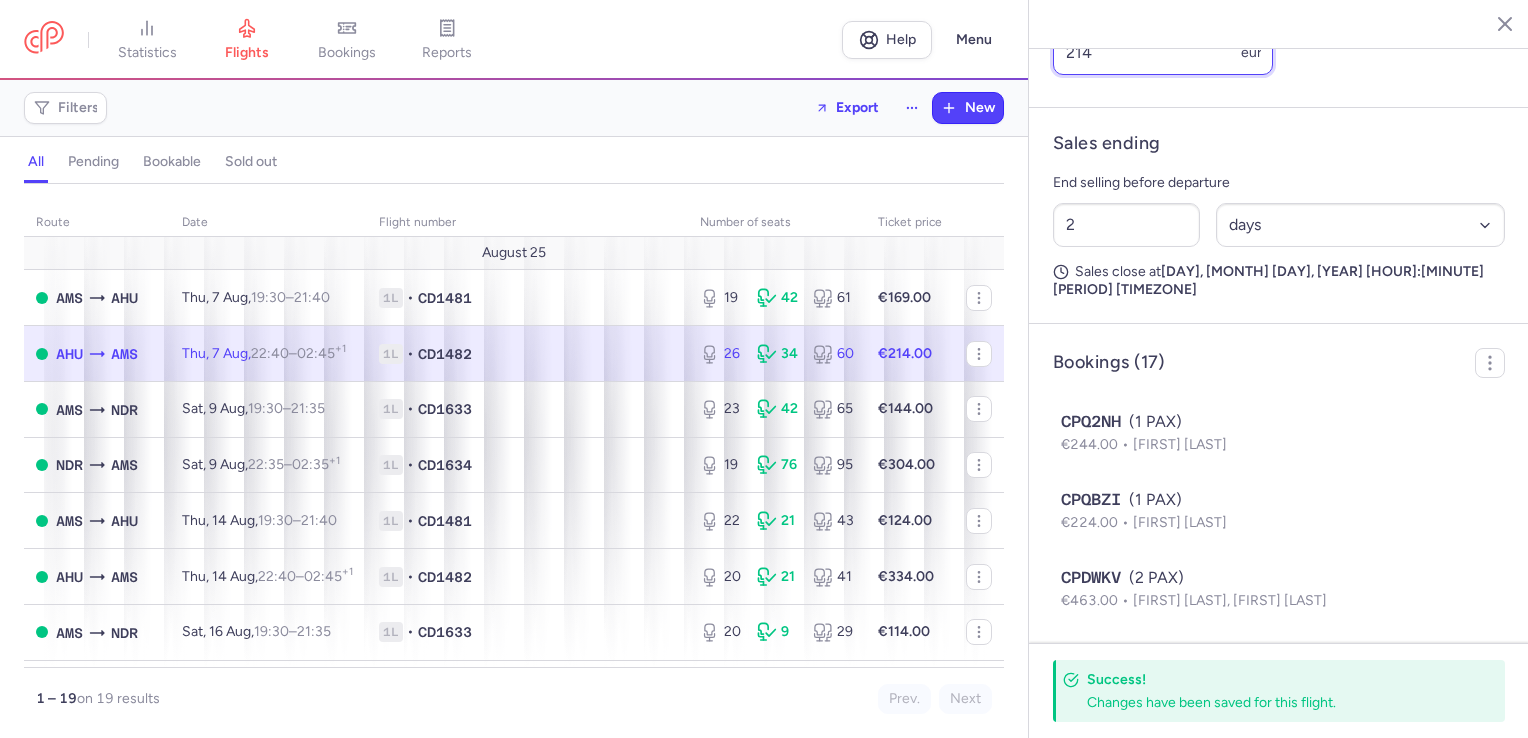 drag, startPoint x: 1125, startPoint y: 124, endPoint x: 1014, endPoint y: 124, distance: 111 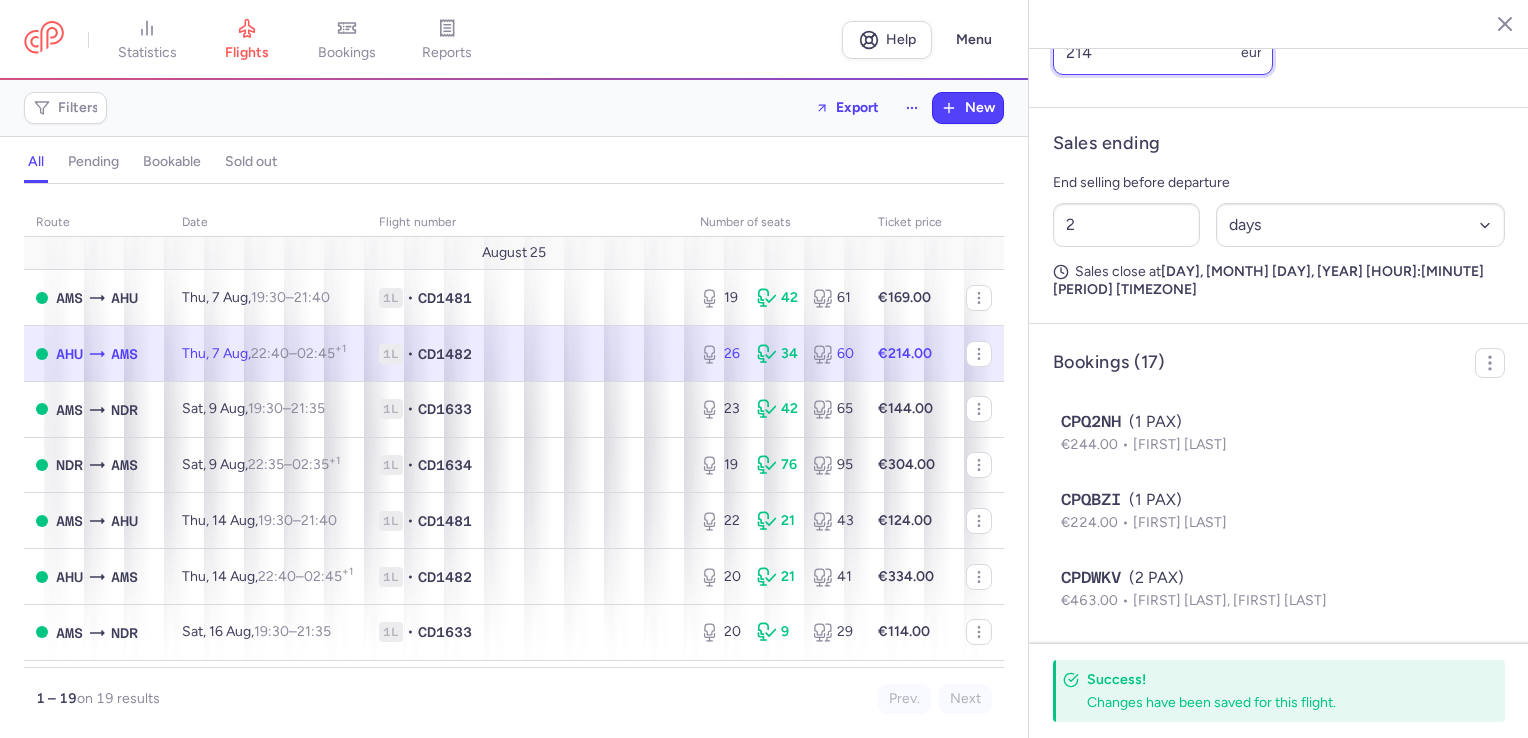 click on "statistics flights bookings reports  Help  Menu Filters  Export  New all pending bookable sold out route date Flight number number of seats Ticket price [MONTH] [DAY] [CITY] [CITY] [DAY], [DAY] [MONTH], [TIME] – [TIME] +0 1L • CD[NUMBER] [NUMBER] [NUMBER] €[PRICE] [CITY] [CITY] [DAY], [DAY] [MONTH], [TIME] – [TIME] +1 1L • CD[NUMBER] [NUMBER] [NUMBER] €[PRICE] [CITY] [CITY] [DAY], [DAY] [MONTH], [TIME] – [TIME] +0 1L • CD[NUMBER] [NUMBER] [NUMBER] €[PRICE] [CITY] [CITY] [DAY], [DAY] [MONTH], [TIME] – [TIME] +1 1L • CD[NUMBER] [NUMBER] [NUMBER] €[PRICE] [CITY] [CITY] [DAY], [DAY] [MONTH], [TIME] – [TIME] +0 1L • CD[NUMBER] [NUMBER] [NUMBER] €[PRICE] [CITY] [CITY] [DAY], [DAY] [MONTH], [TIME] – [TIME] +1 1L • CD[NUMBER] [NUMBER] [NUMBER] €[PRICE] [CITY] [CITY] [DAY], [DAY] [MONTH], [TIME] – [TIME] +0 1L • CD[NUMBER] [NUMBER] [NUMBER] €[PRICE] [CITY] [CITY] [DAY], [DAY] [MONTH], [TIME] – [TIME] +1 1L • CD[NUMBER] [NUMBER] [NUMBER] €[PRICE] [CITY] [CITY] [DAY], [DAY] [MONTH], [TIME] – [TIME] +1 1L • CD[NUMBER] [NUMBER] [NUMBER] €[PRICE] [CITY] [CITY] [DAY], [DAY] [MONTH], [TIME] – [TIME] +0 1L • CD[NUMBER] [NUMBER] [NUMBER] €[PRICE] [CITY] [CITY] [DAY], [DAY] [MONTH], [TIME] – [TIME] +1 1L • CD[NUMBER] [NUMBER] [NUMBER] €[PRICE]" 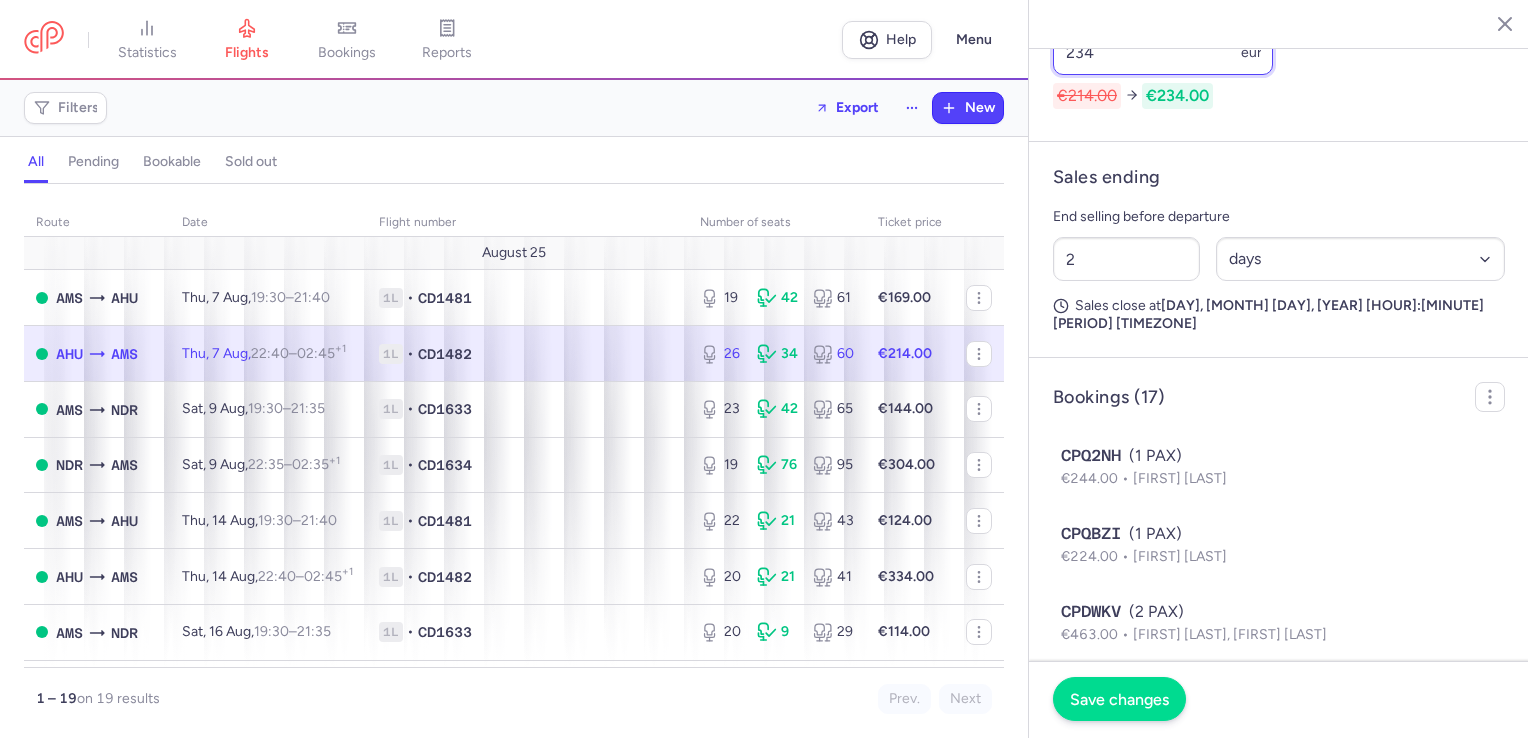 type on "234" 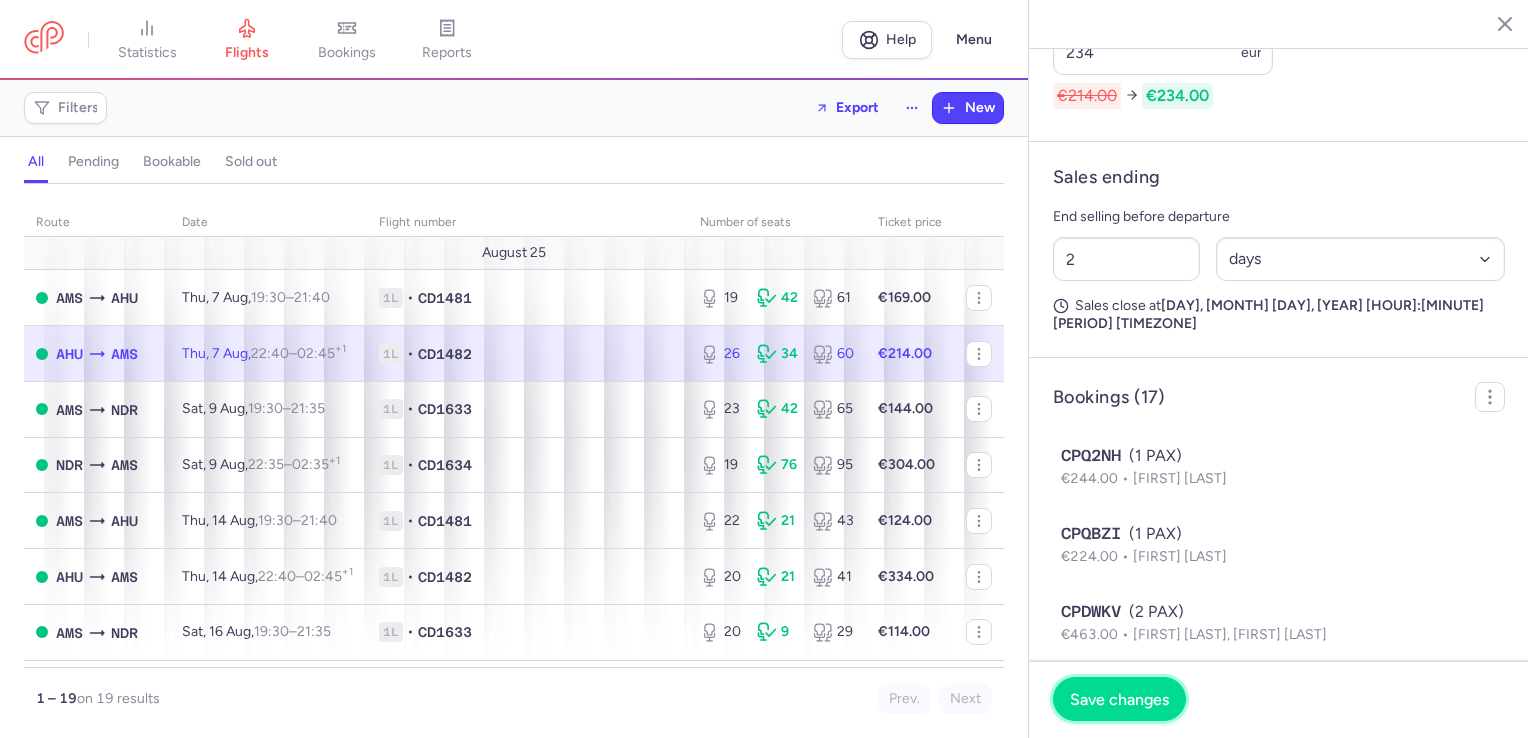 click on "Save changes" at bounding box center [1119, 699] 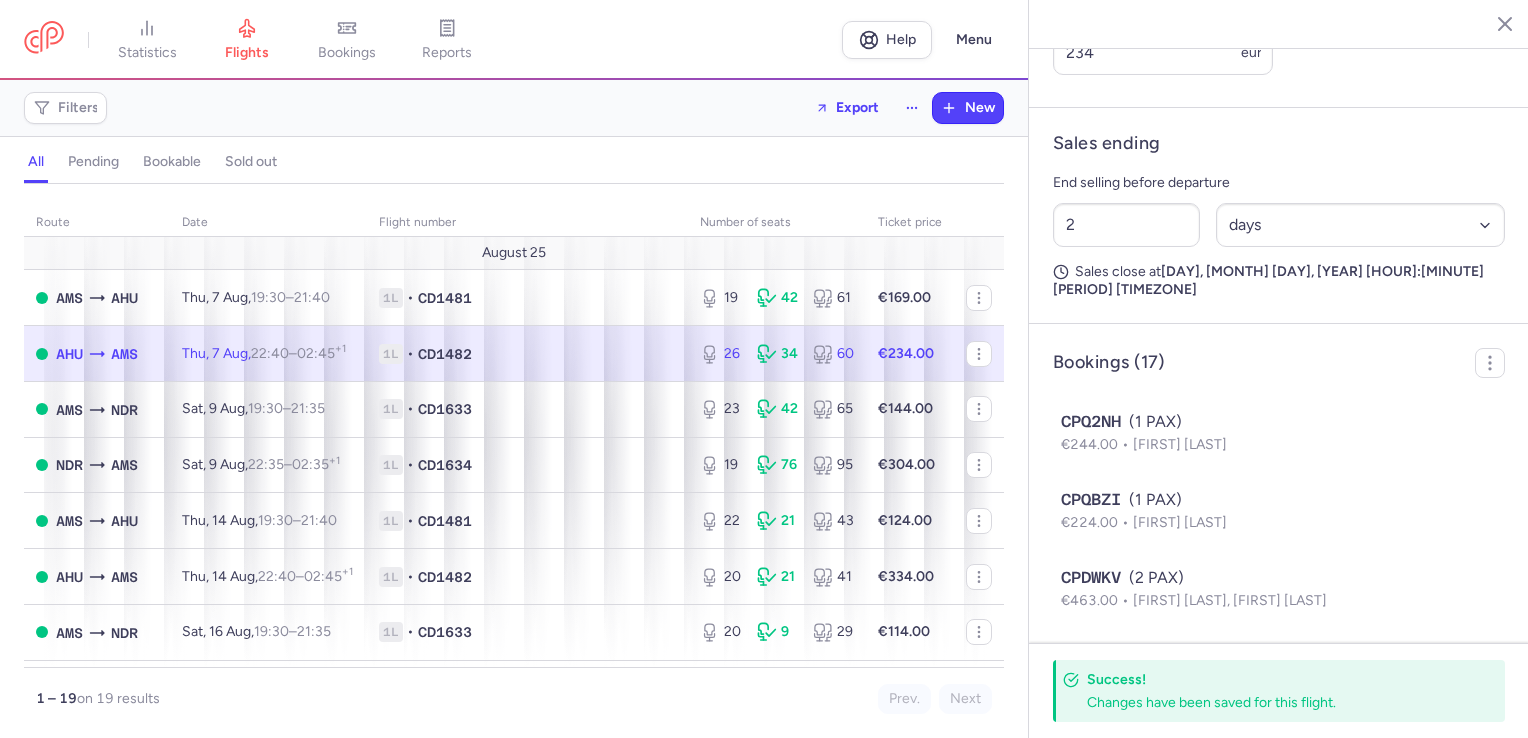 scroll, scrollTop: 865, scrollLeft: 0, axis: vertical 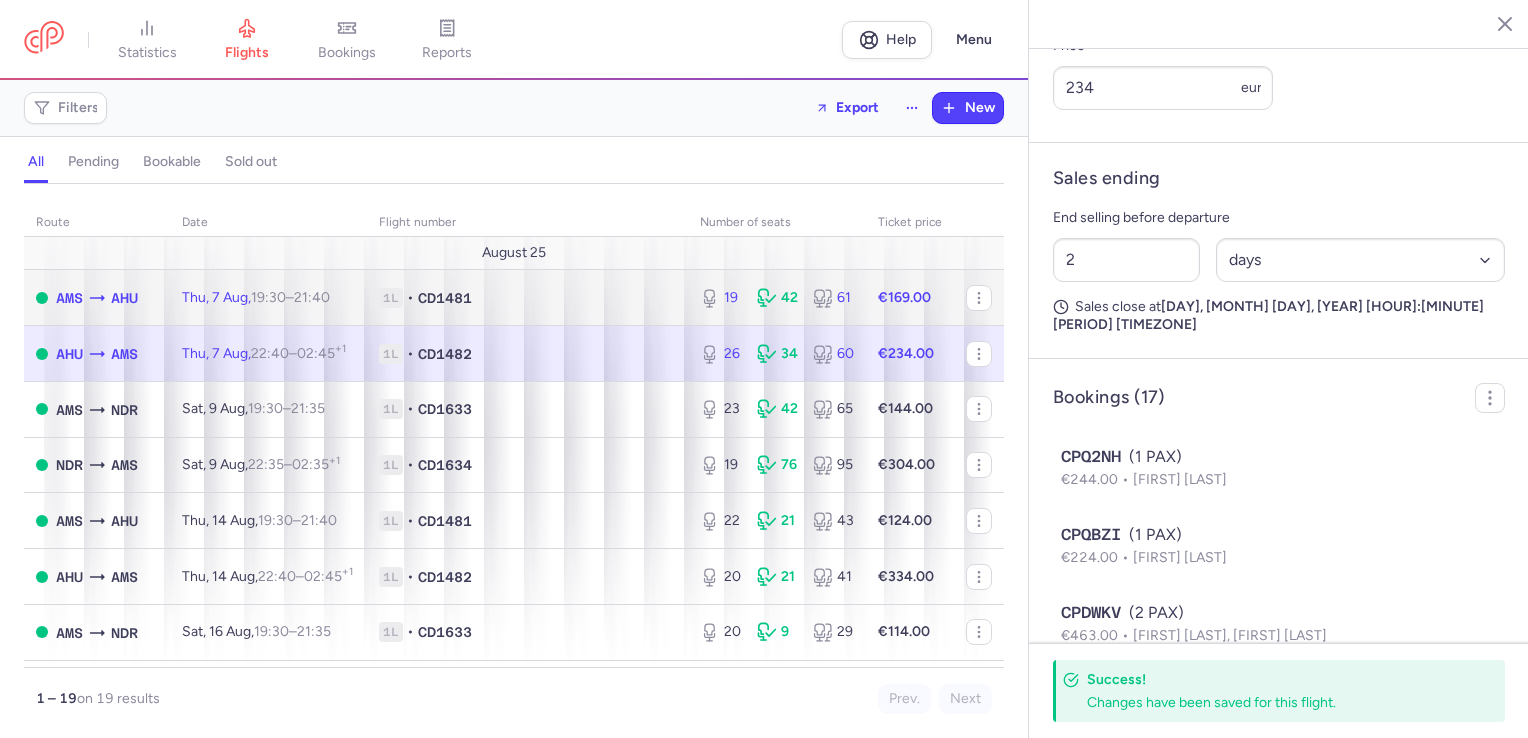 click on "19 42 61" at bounding box center [777, 298] 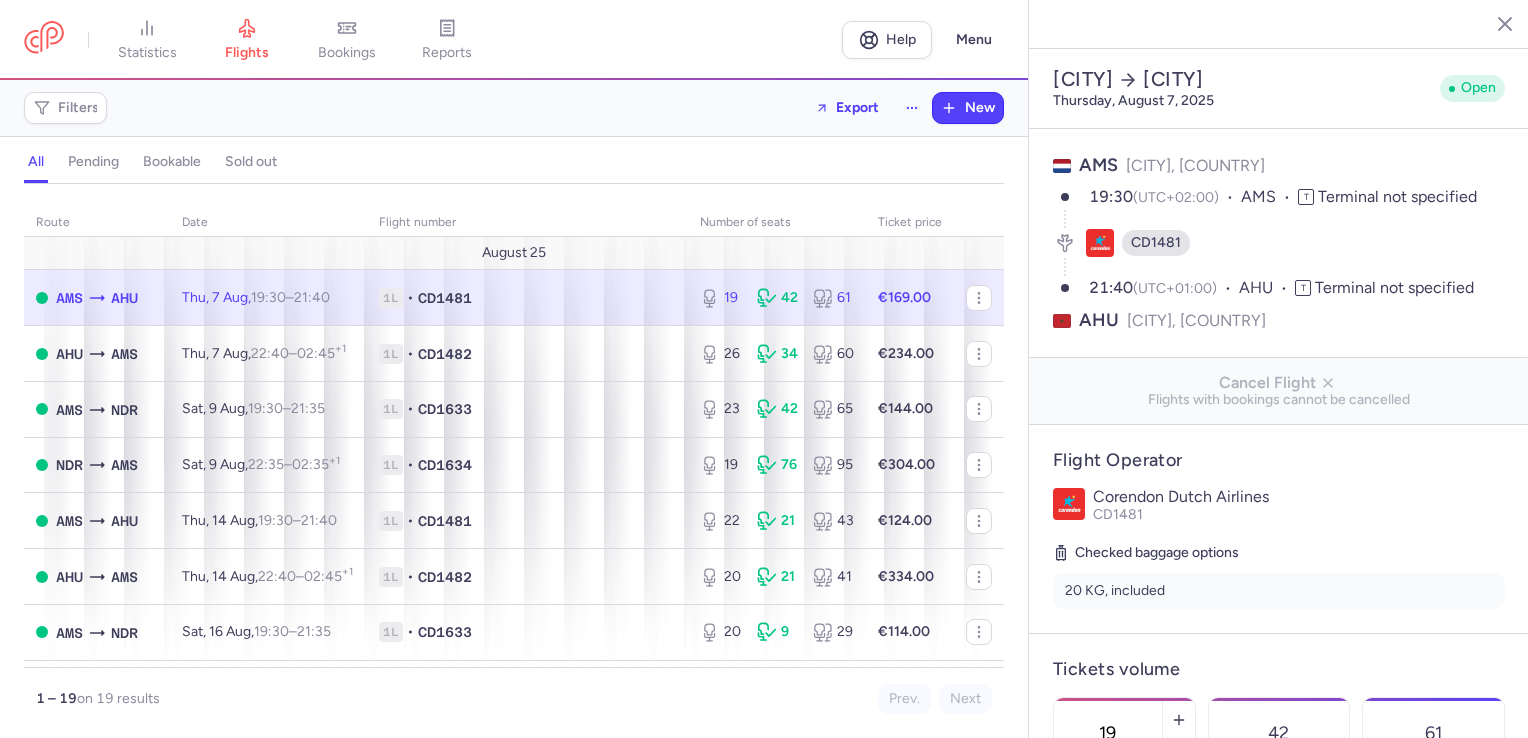 scroll, scrollTop: 300, scrollLeft: 0, axis: vertical 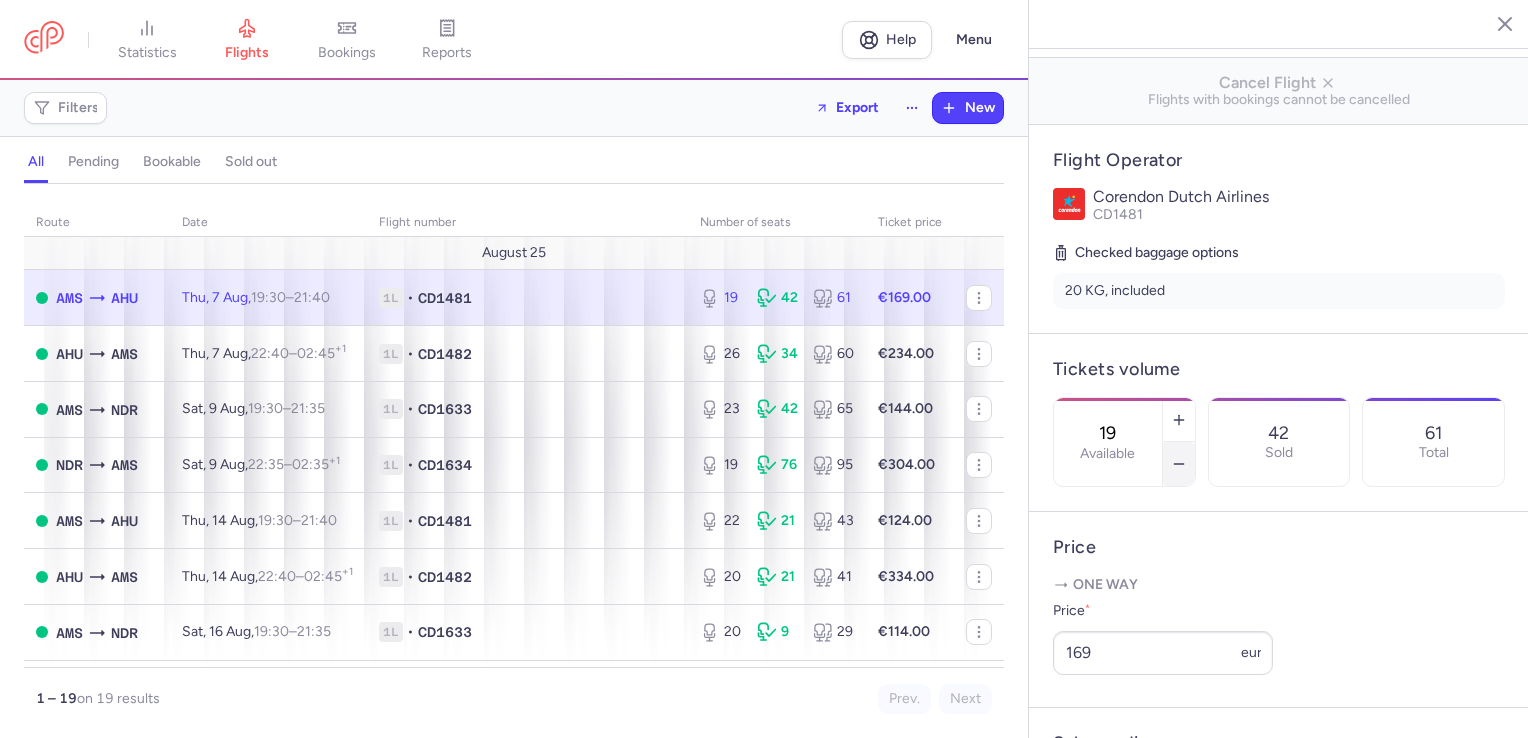 click at bounding box center [1179, 464] 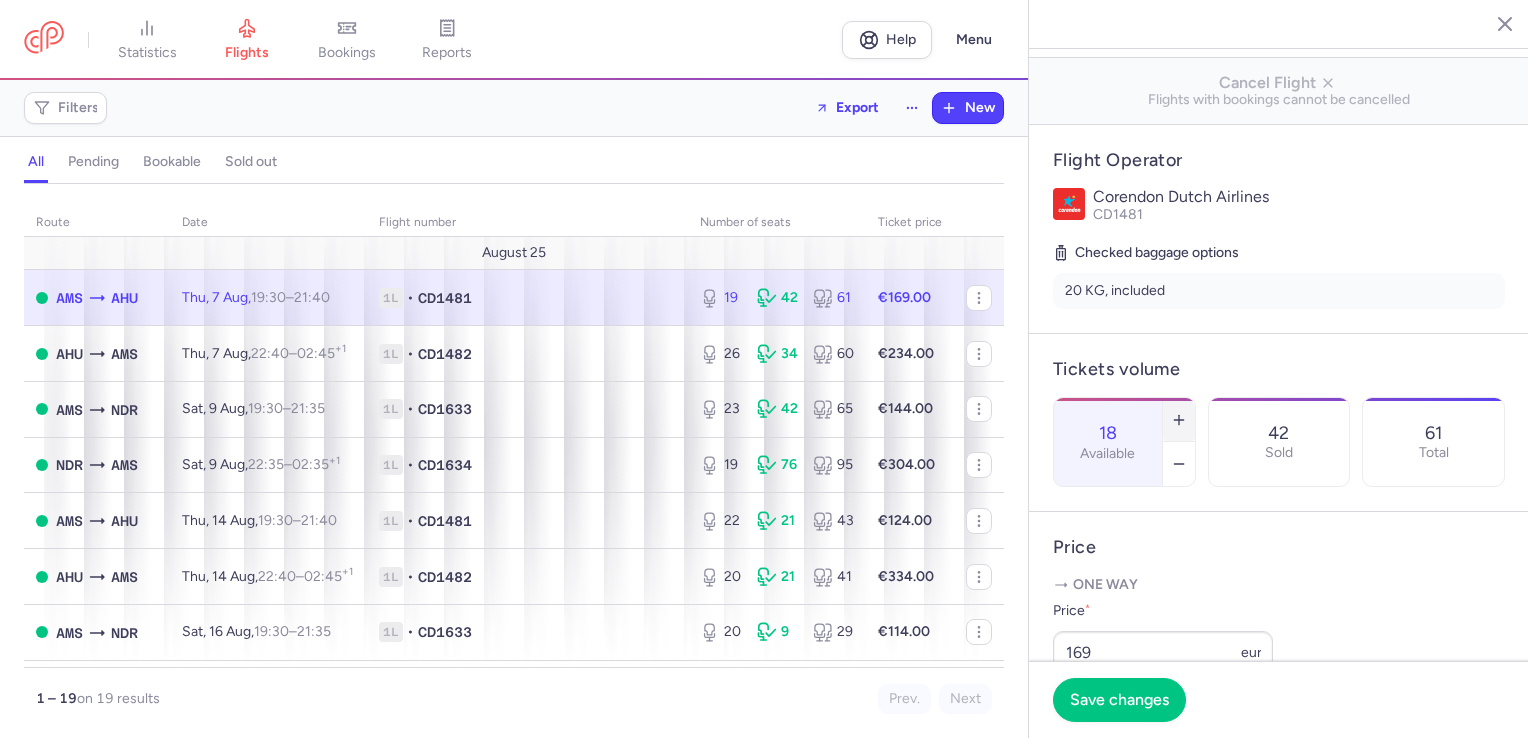 click at bounding box center (1179, 420) 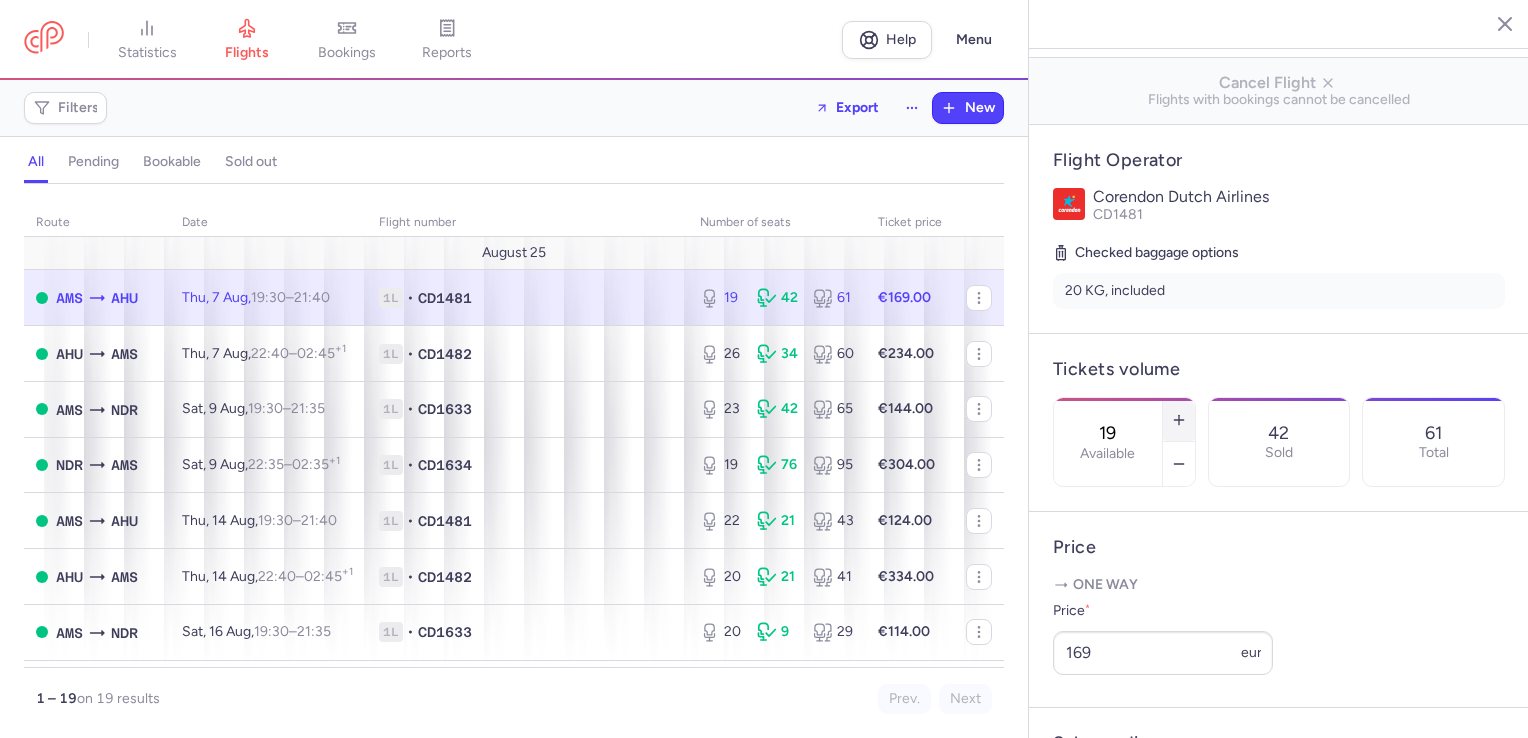 click at bounding box center (1179, 420) 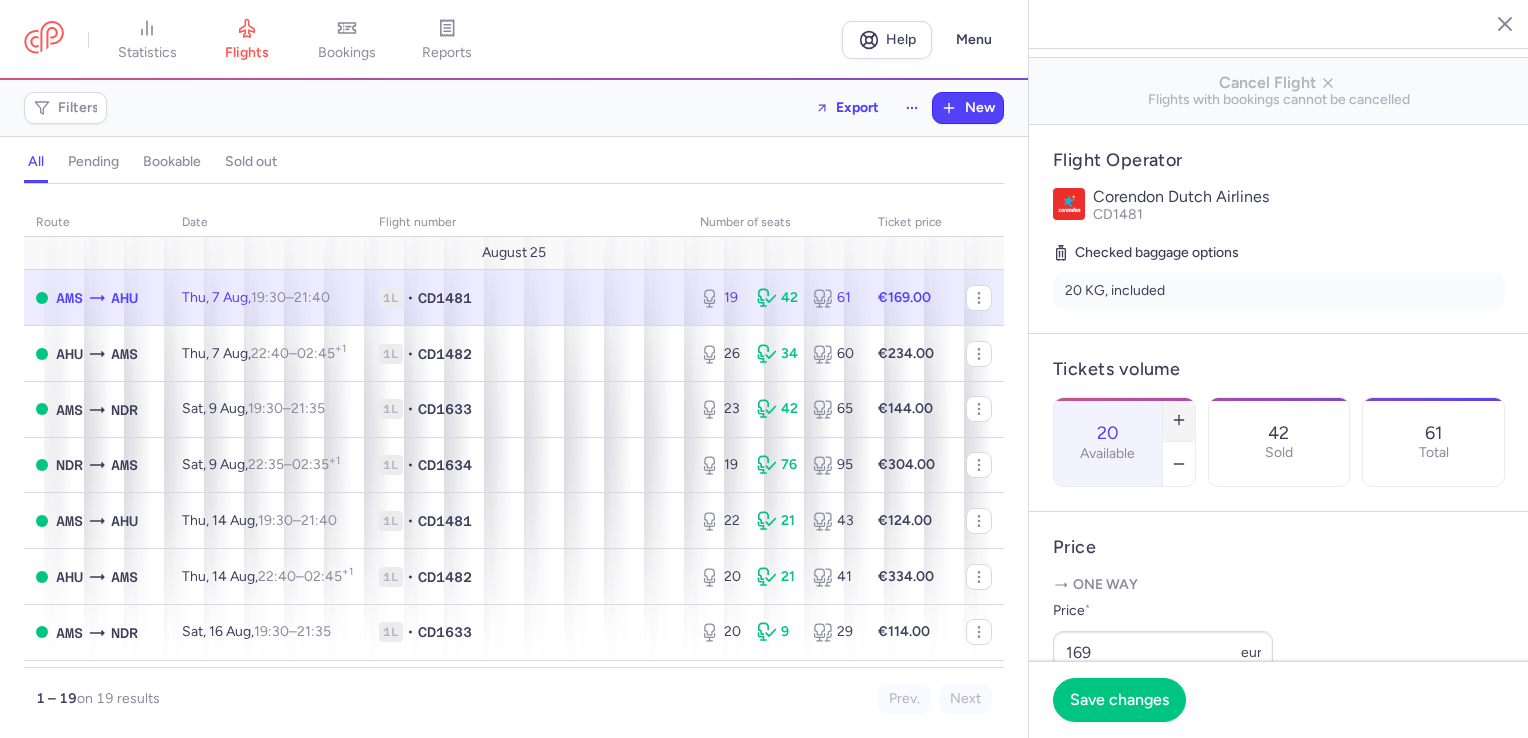 click at bounding box center [1179, 420] 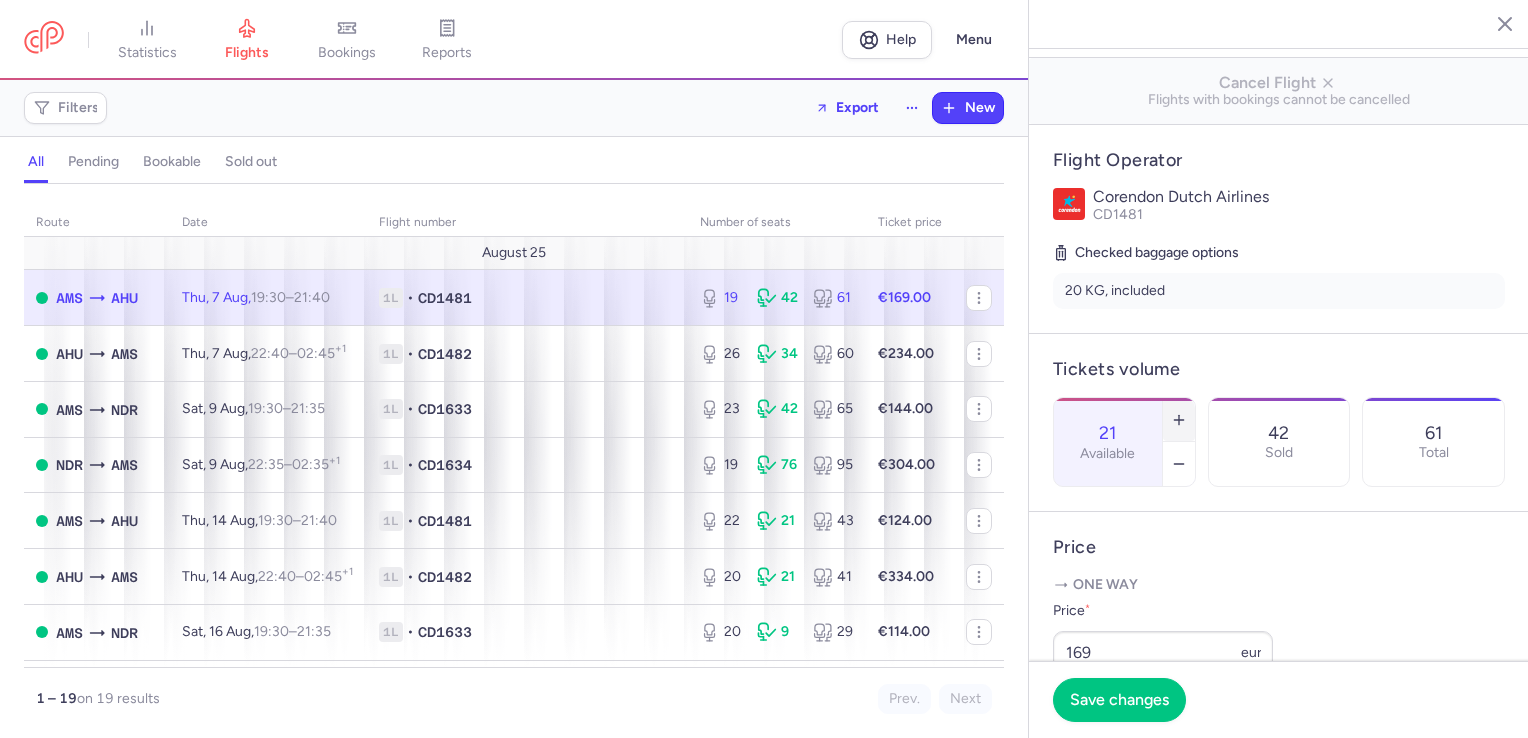 click at bounding box center [1179, 420] 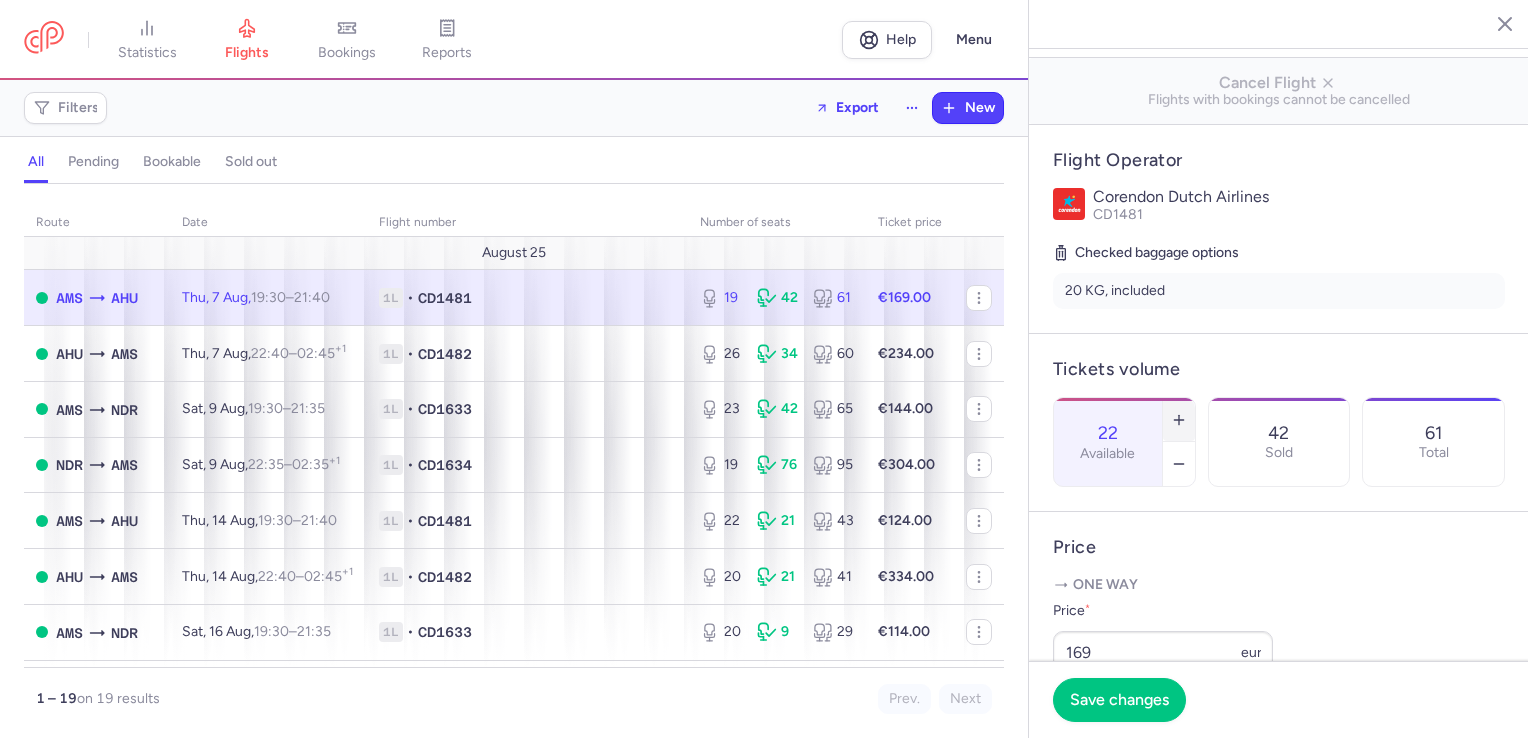 click at bounding box center [1179, 420] 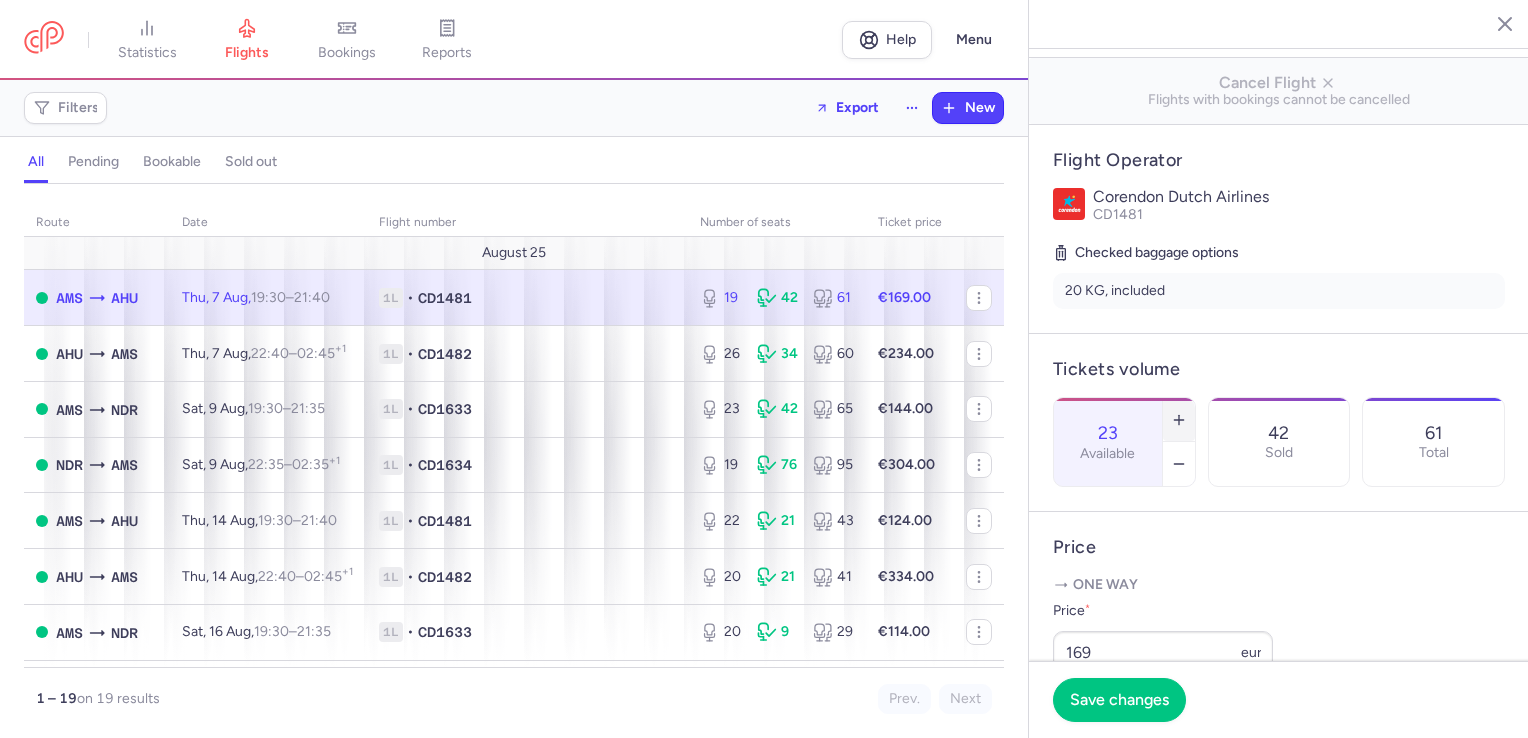 click at bounding box center [1179, 420] 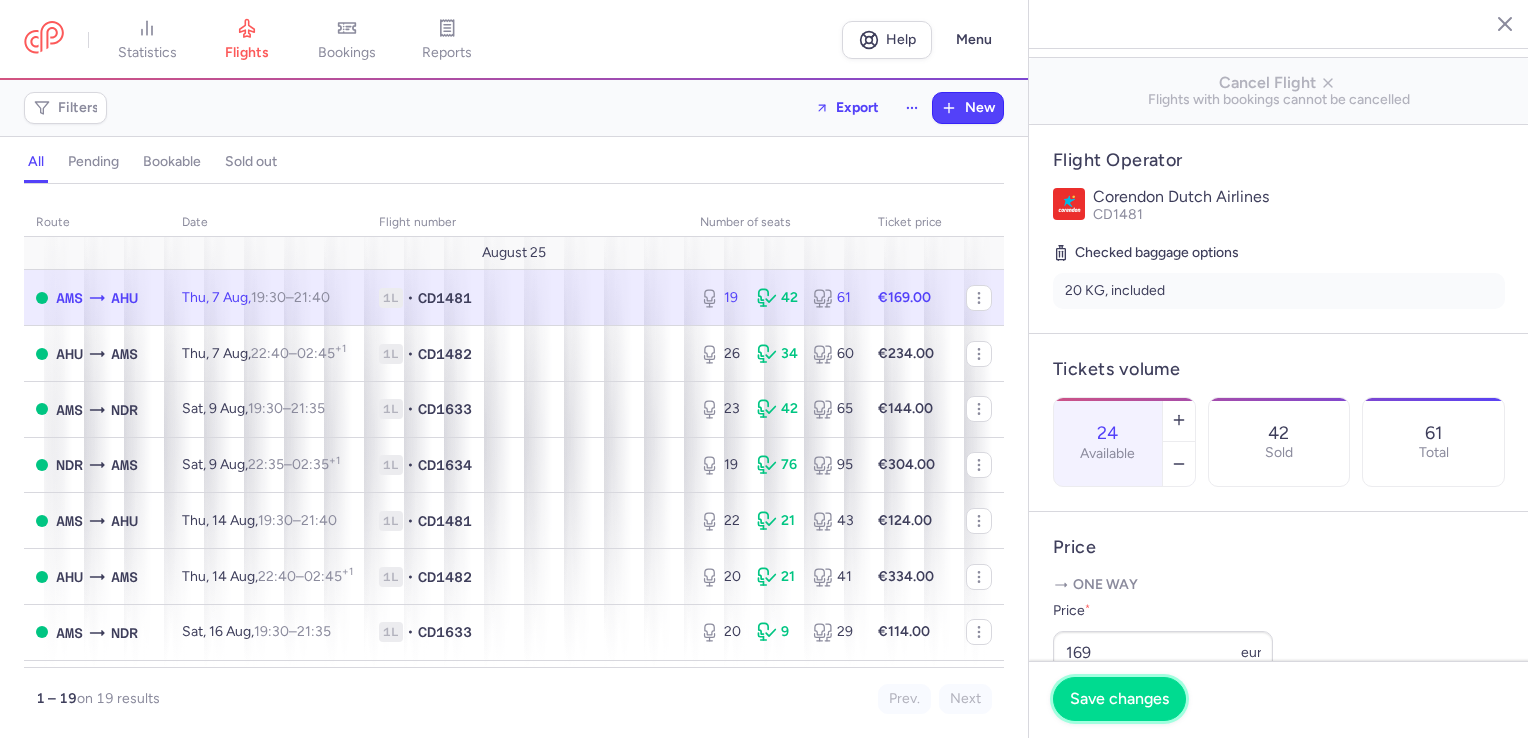 click on "Save changes" at bounding box center (1119, 699) 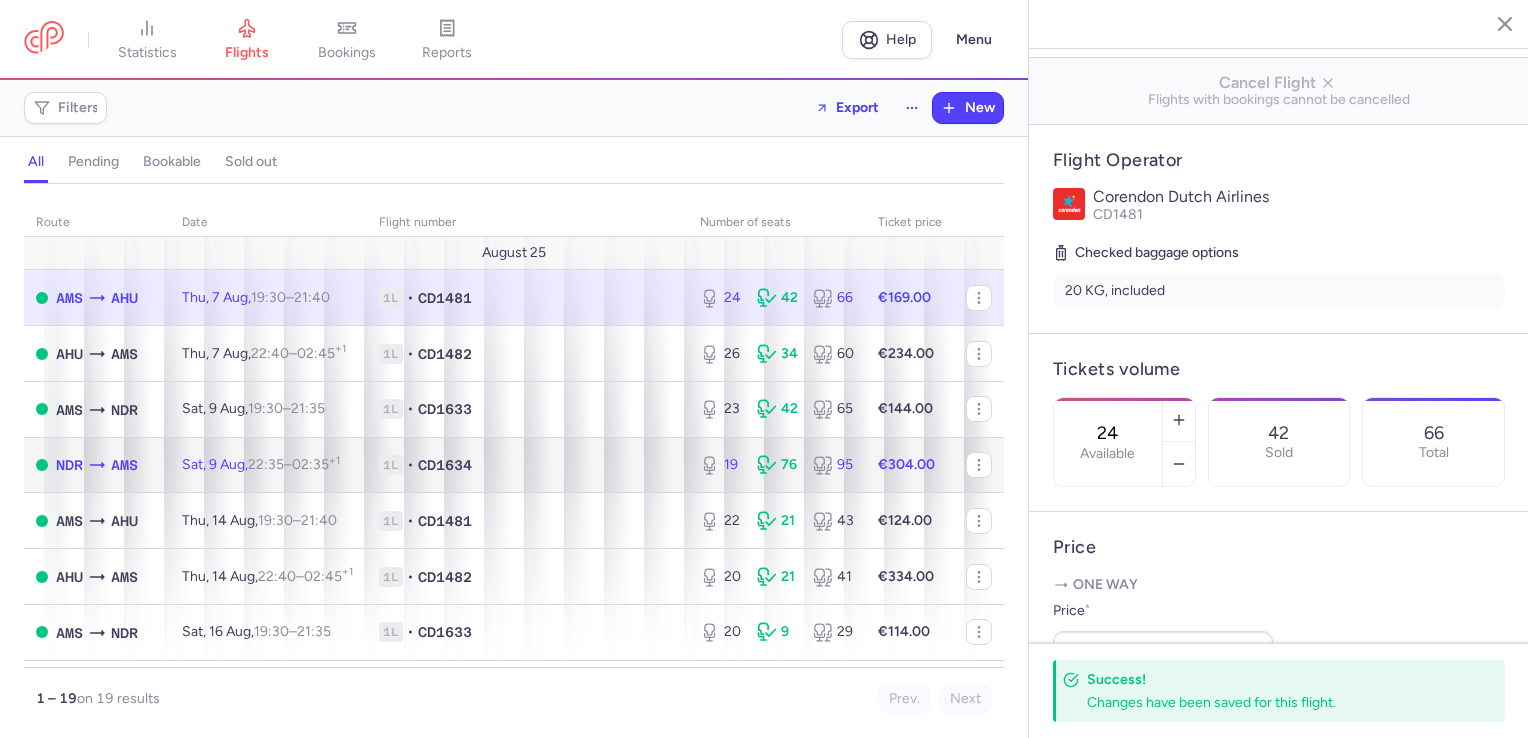 click on "19 76 95" at bounding box center (777, 465) 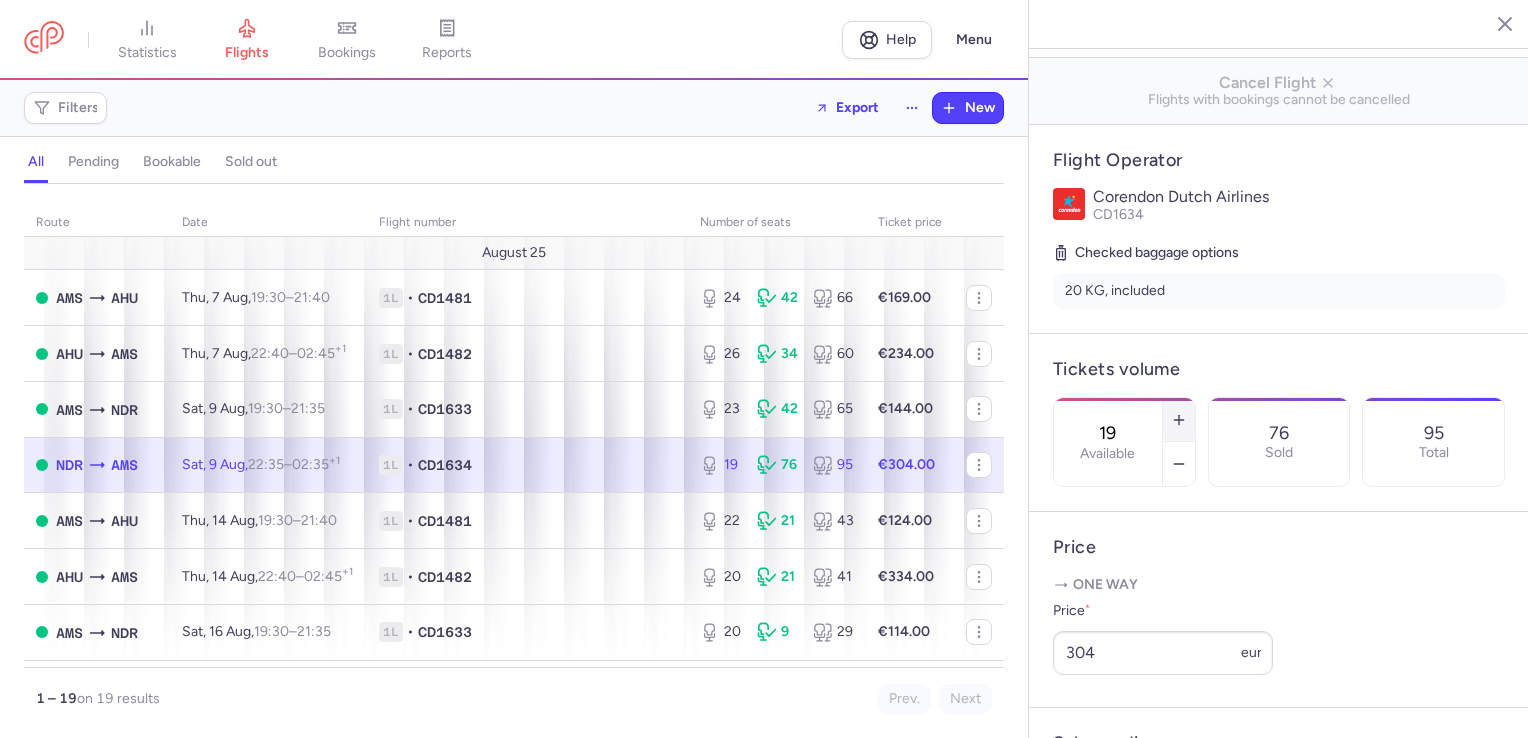 click at bounding box center [1179, 420] 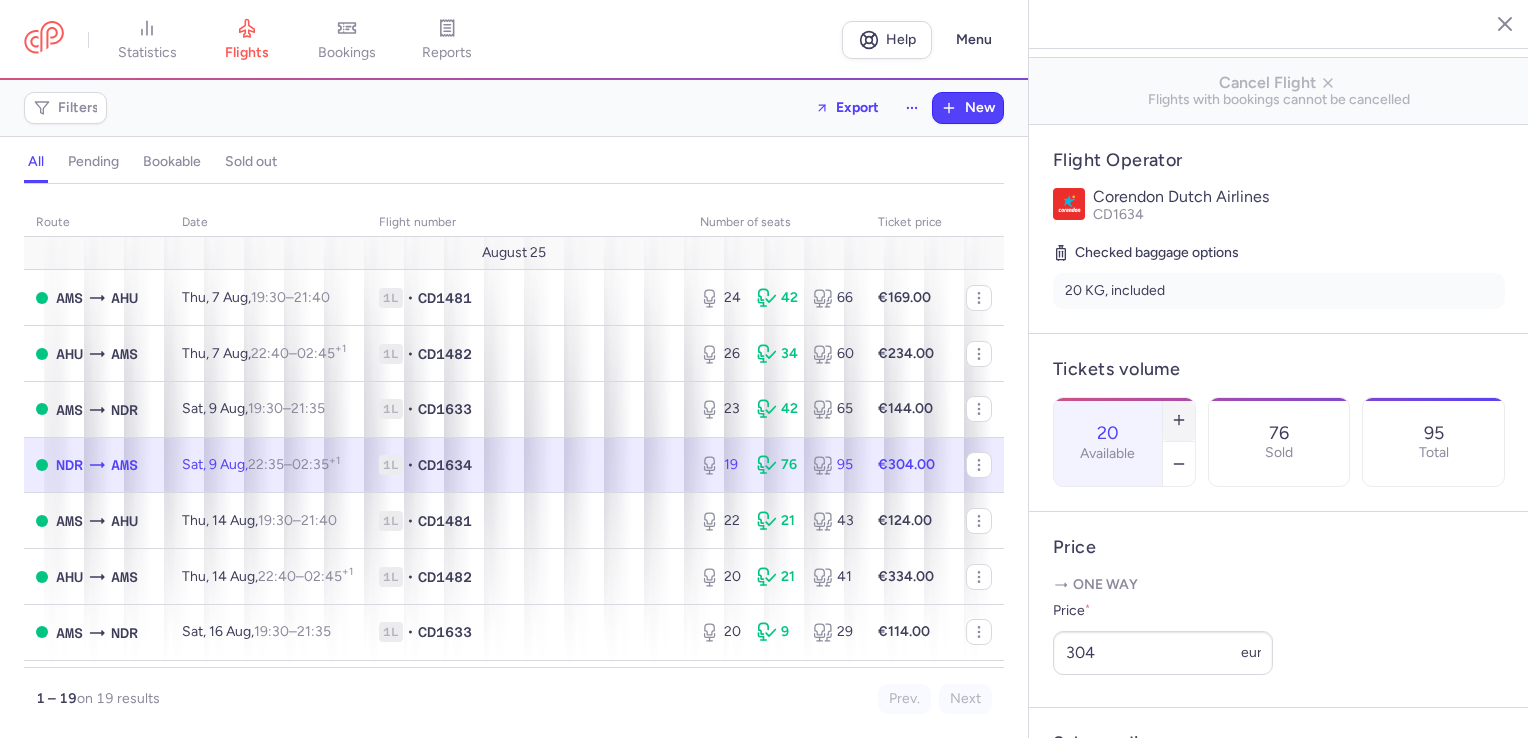 click at bounding box center [1179, 420] 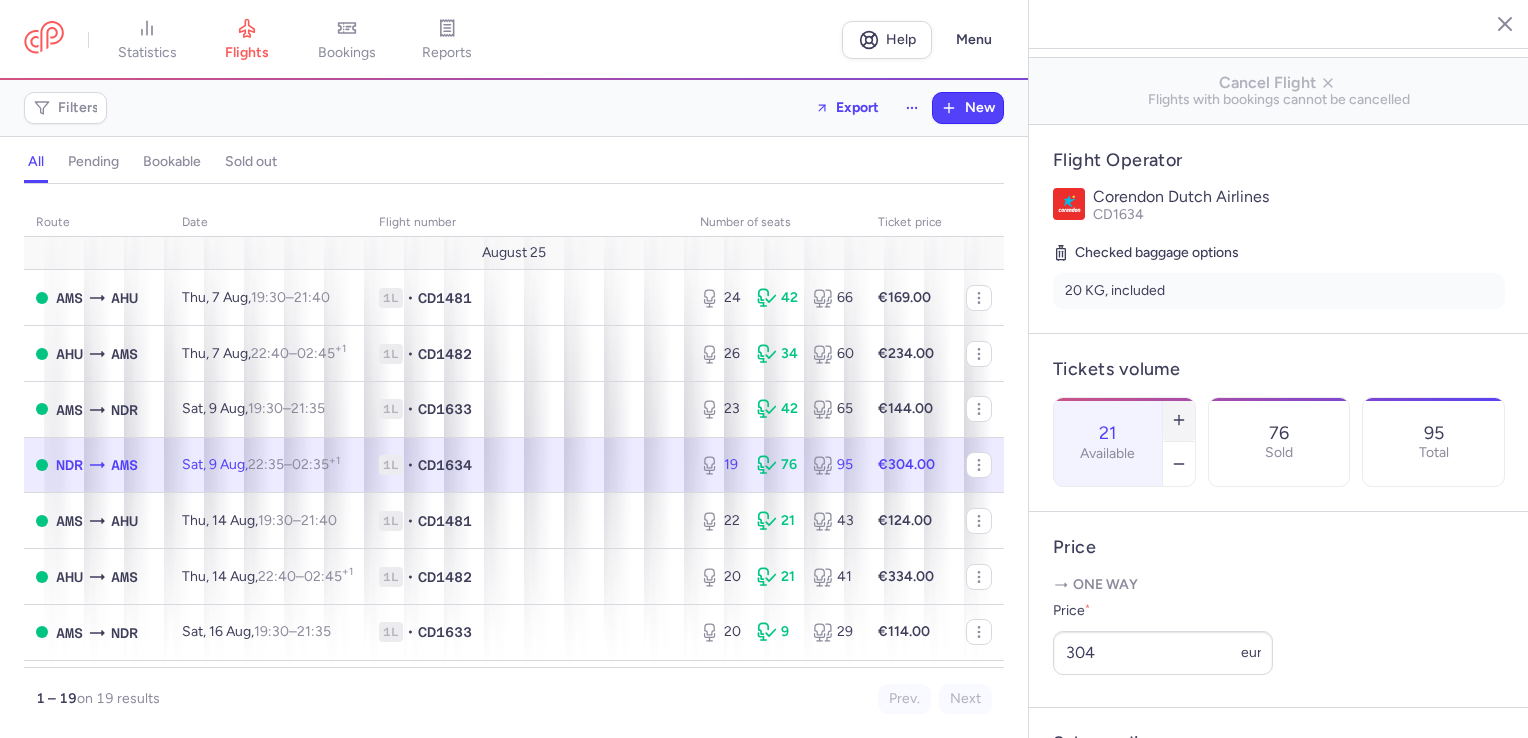 click at bounding box center (1179, 420) 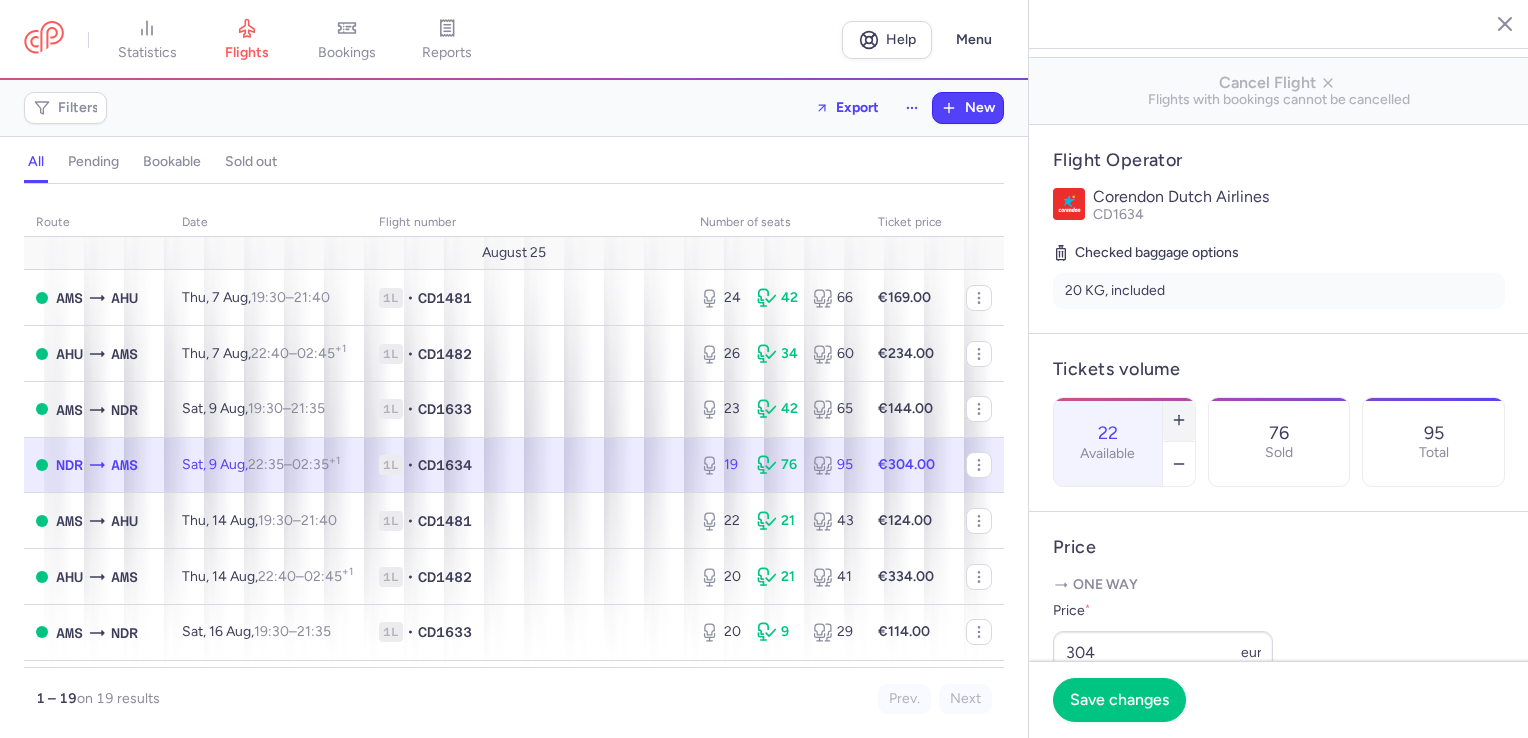 click at bounding box center [1179, 420] 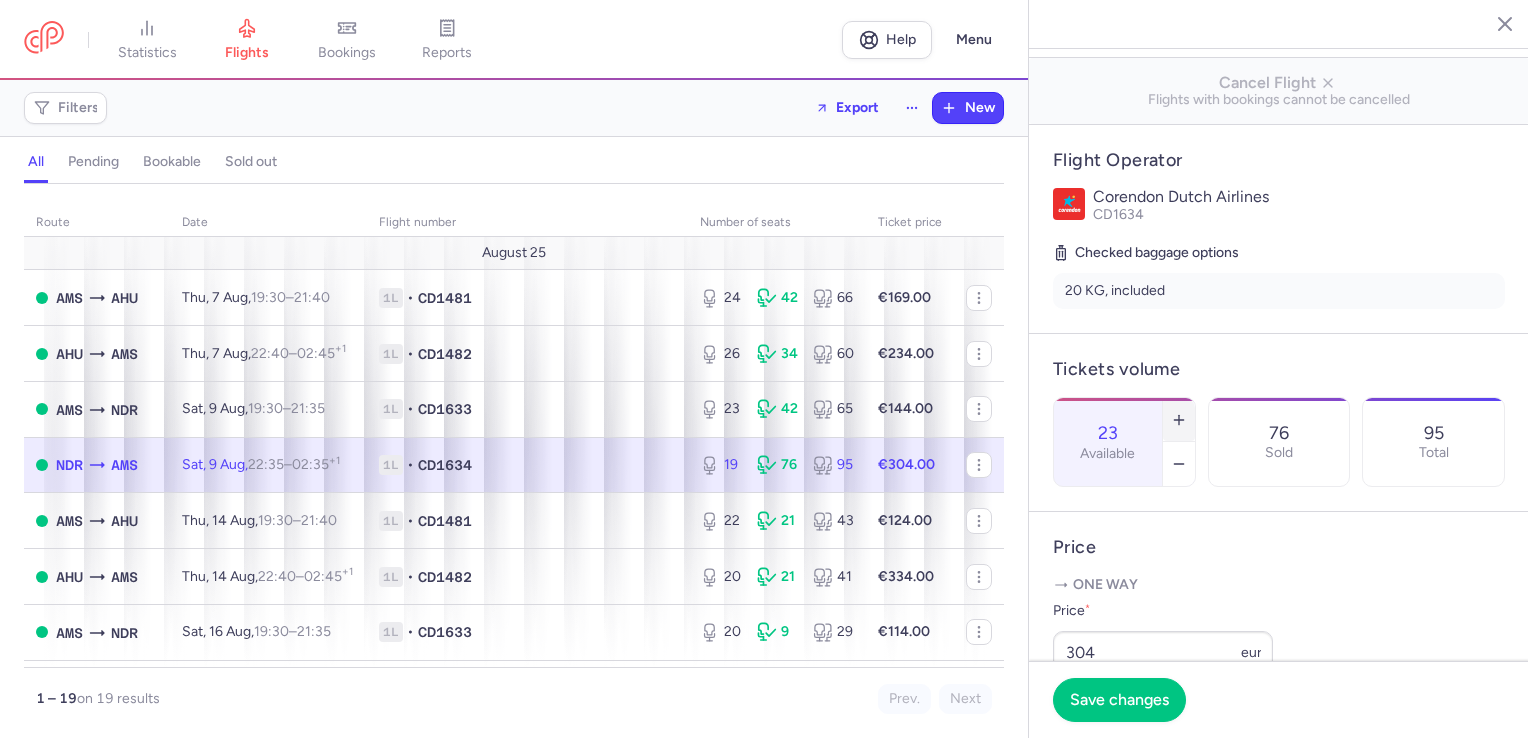click at bounding box center [1179, 420] 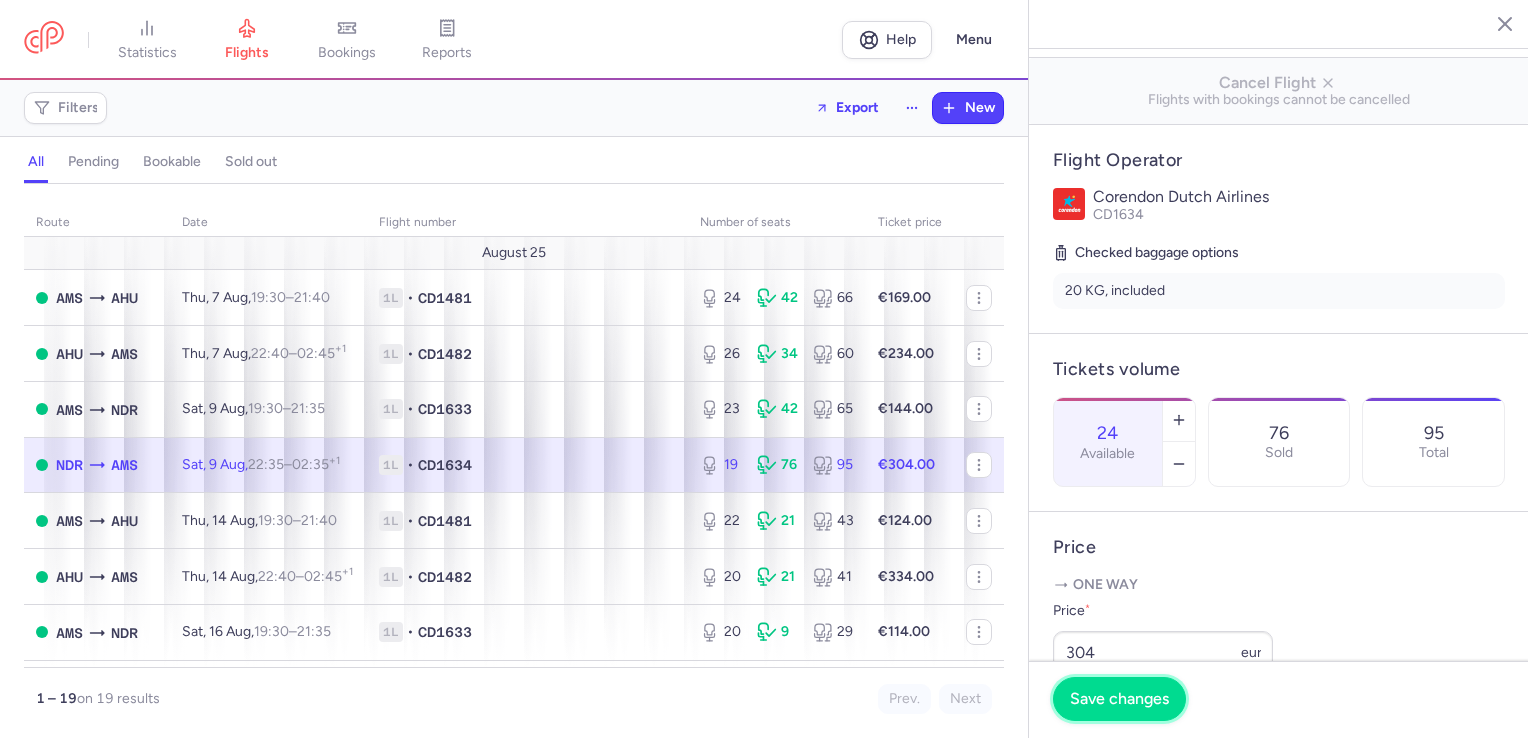 click on "Save changes" at bounding box center [1119, 699] 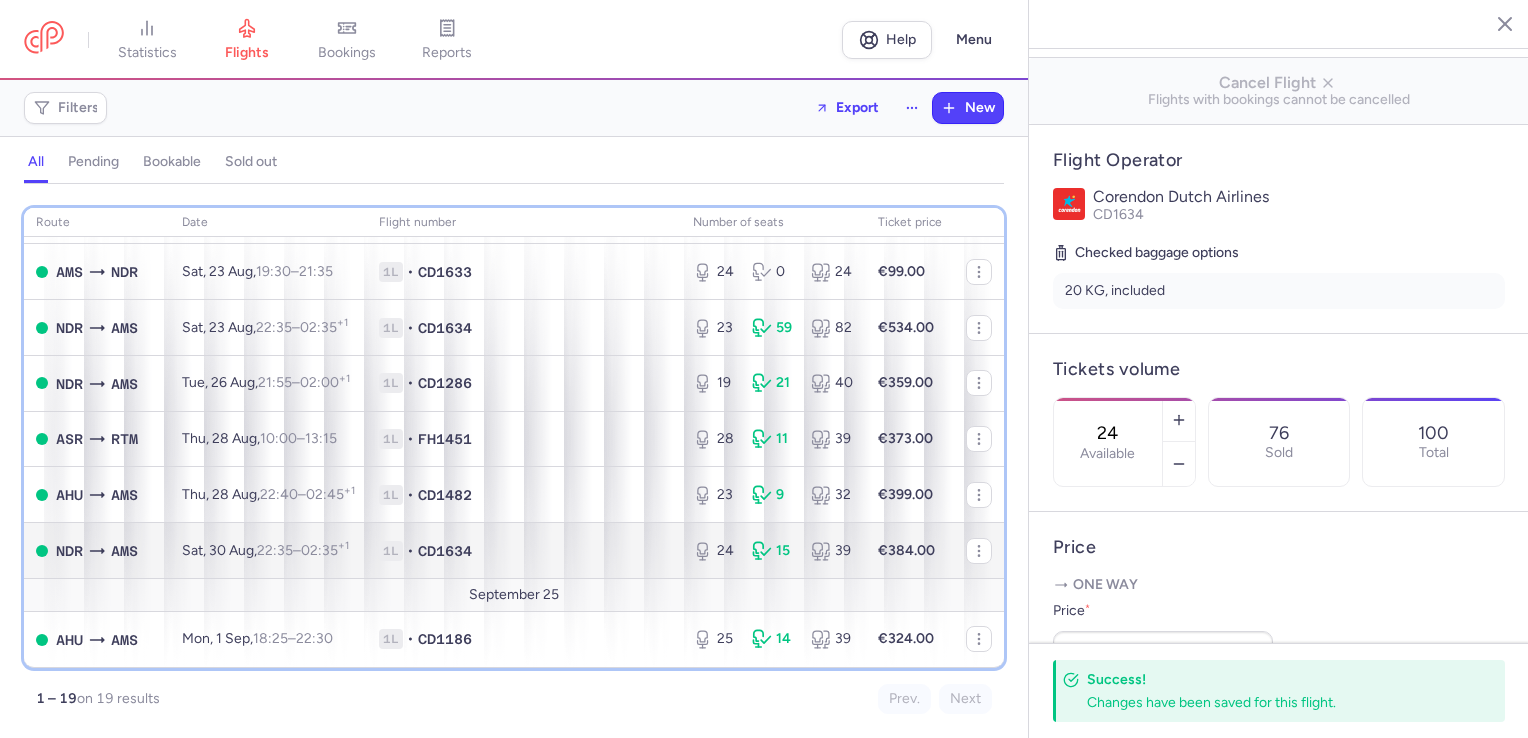 scroll, scrollTop: 702, scrollLeft: 0, axis: vertical 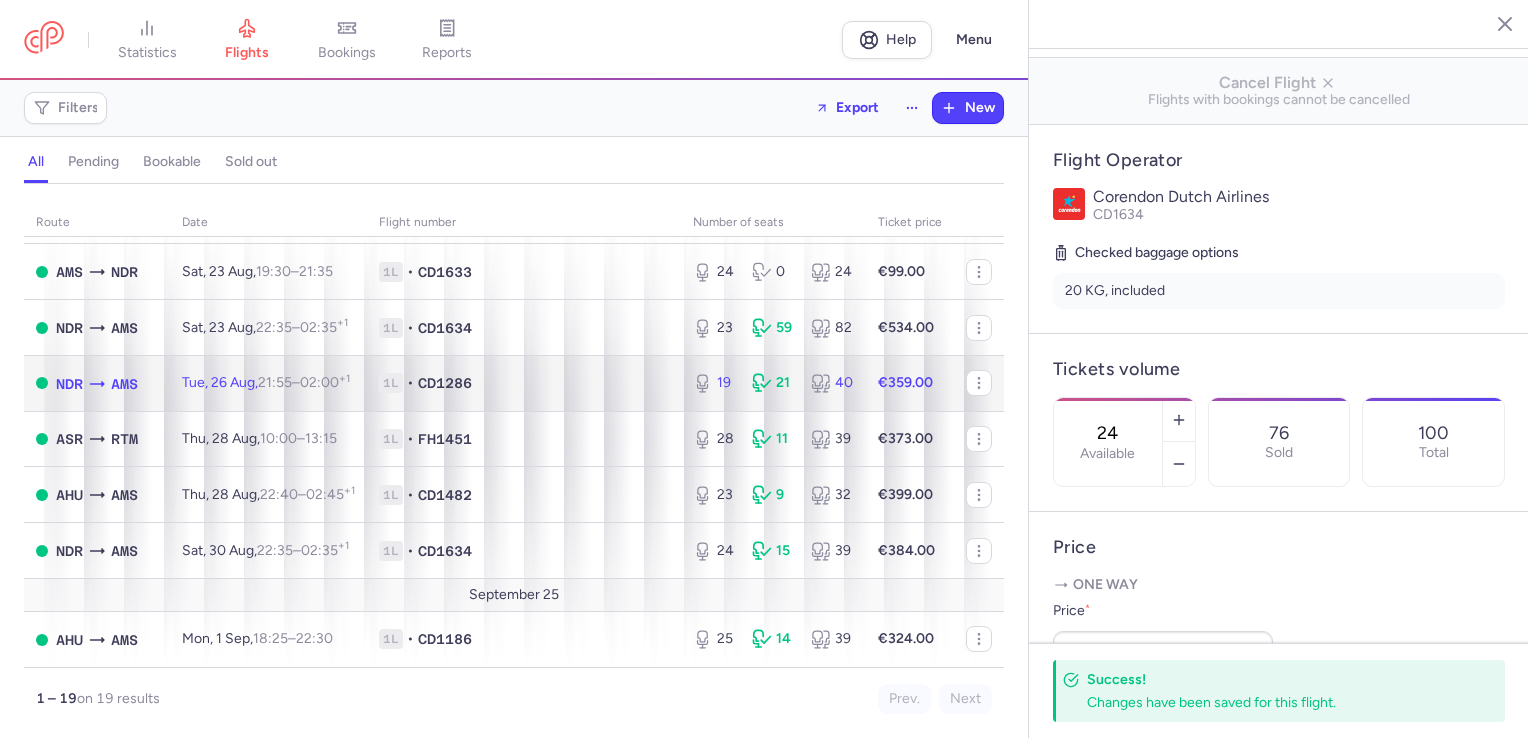 click on "1L • CD1286" at bounding box center (524, 383) 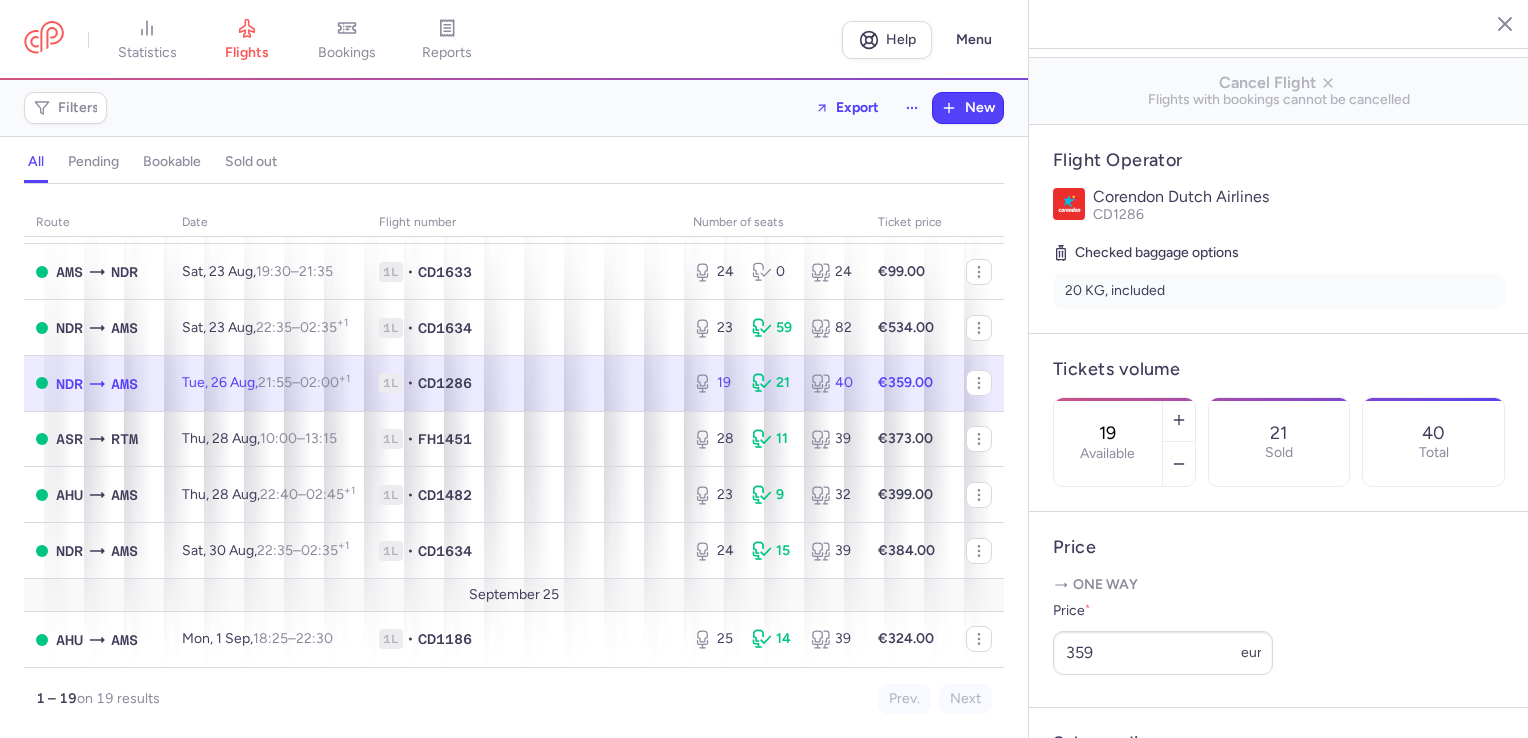 click on "19  Available" at bounding box center (1108, 442) 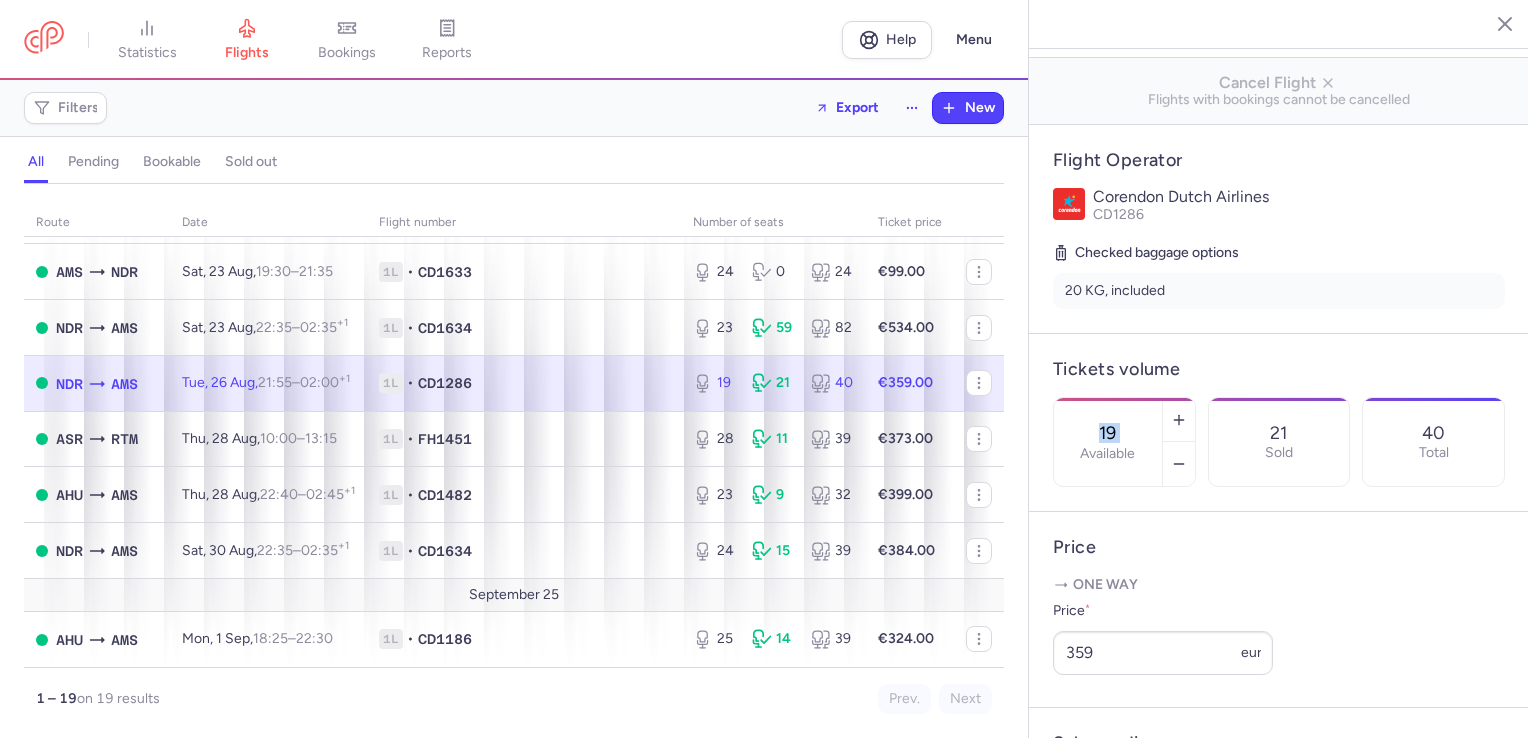 click on "19  Available" at bounding box center (1124, 442) 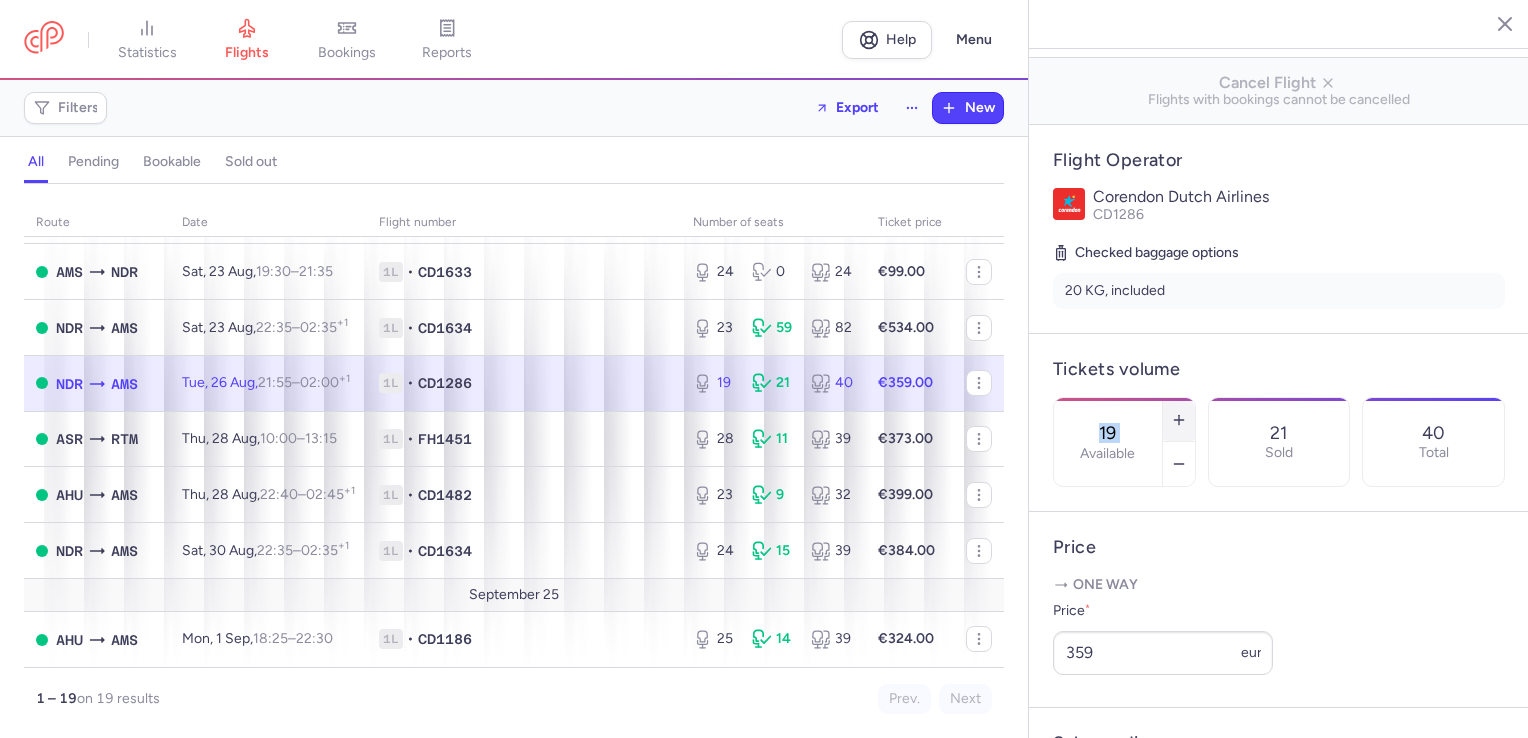 click at bounding box center [1179, 420] 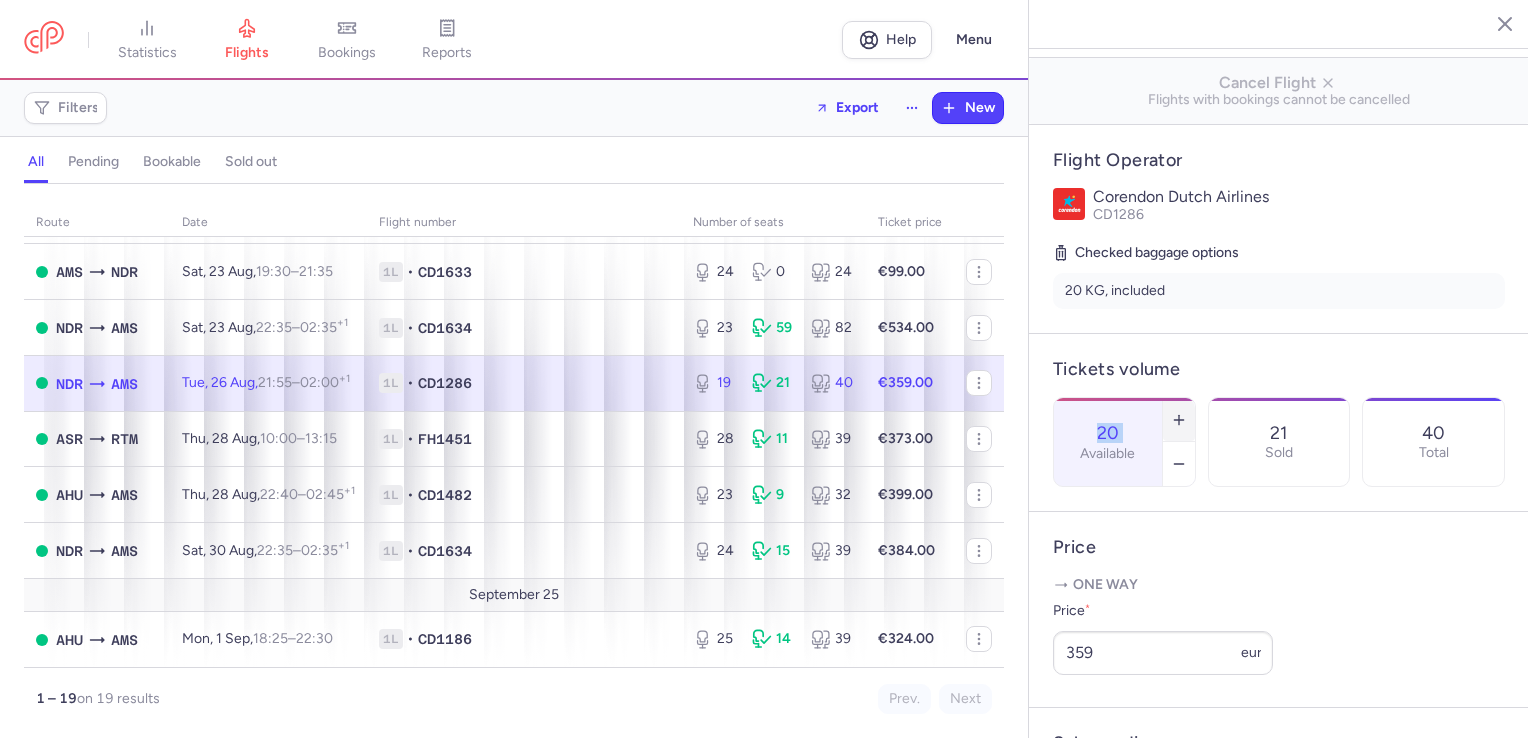 click 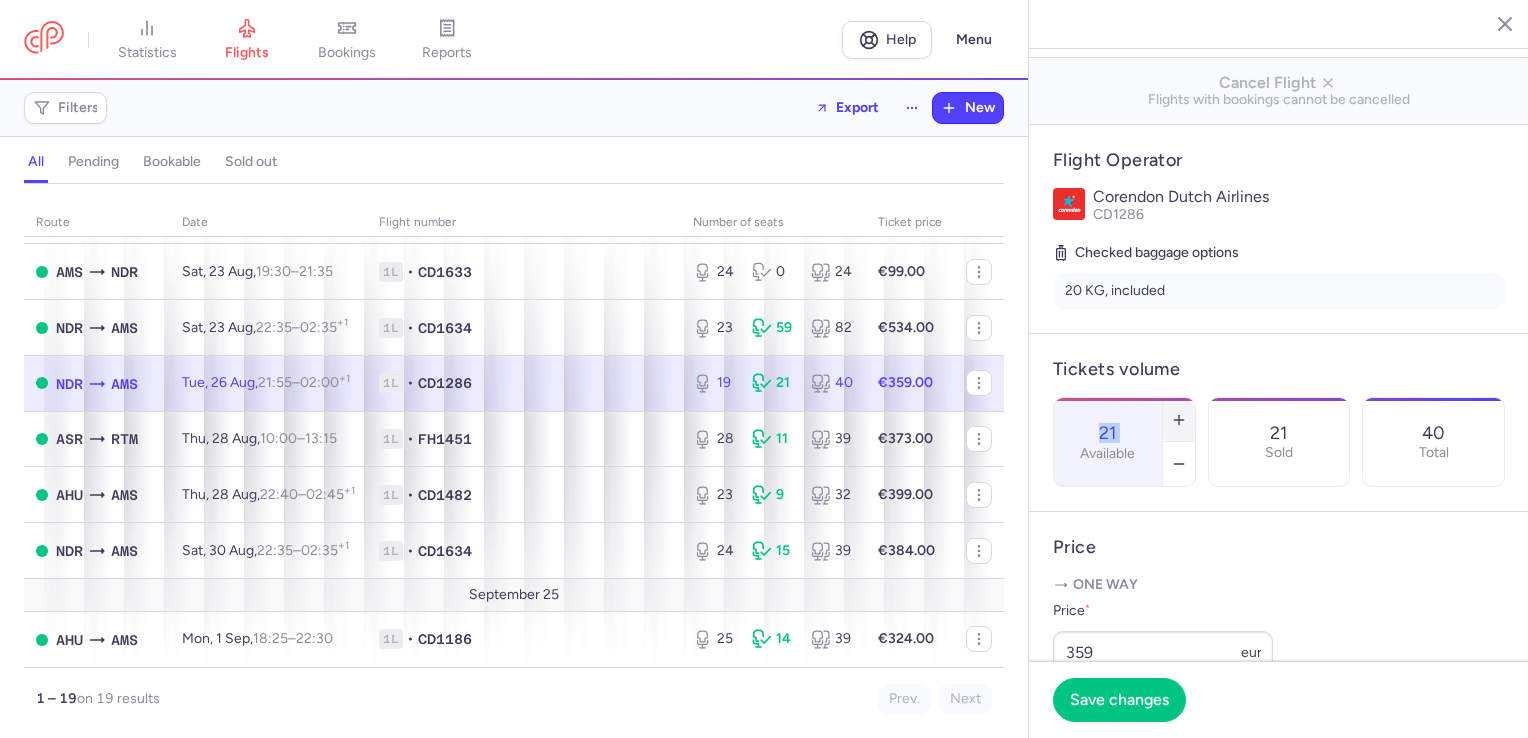 click at bounding box center (1179, 420) 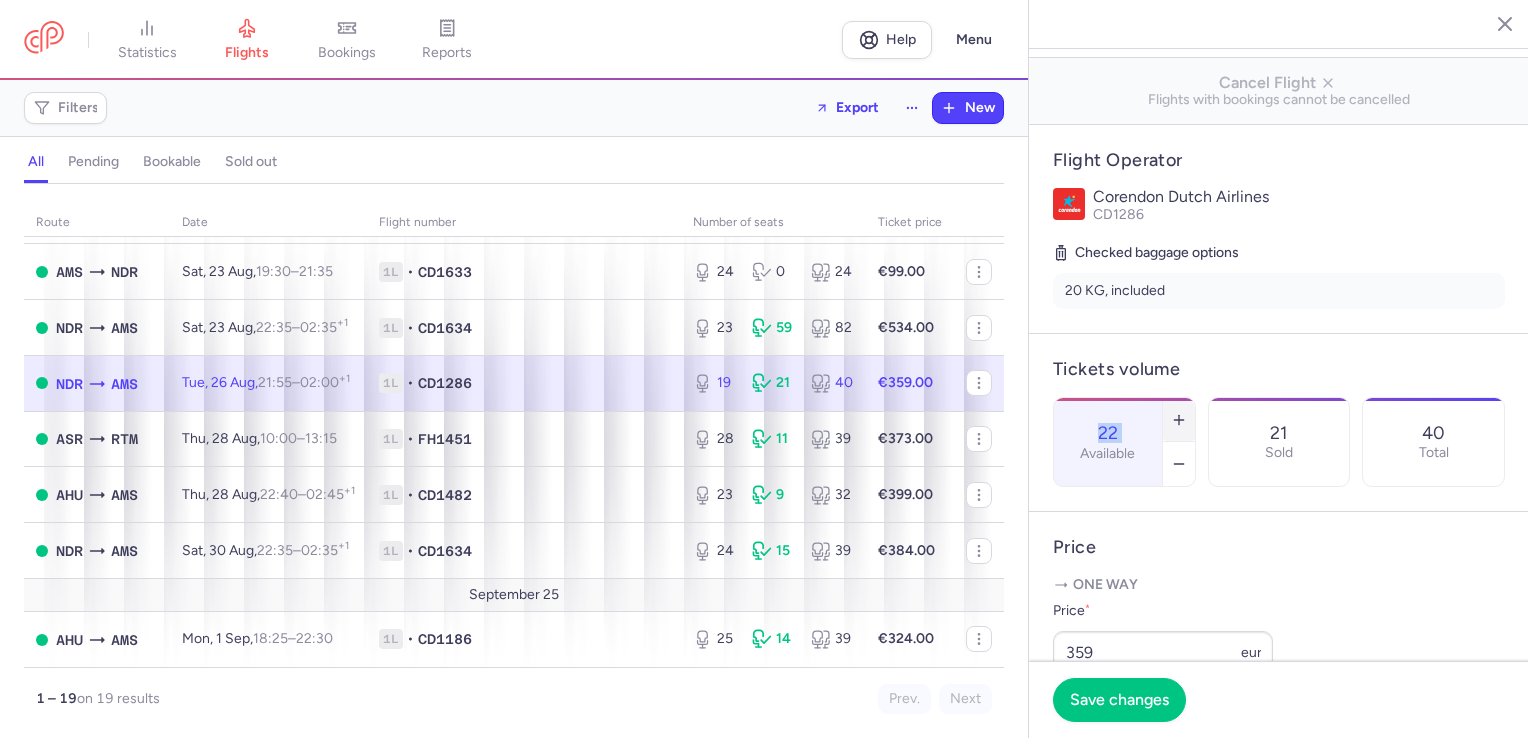 click 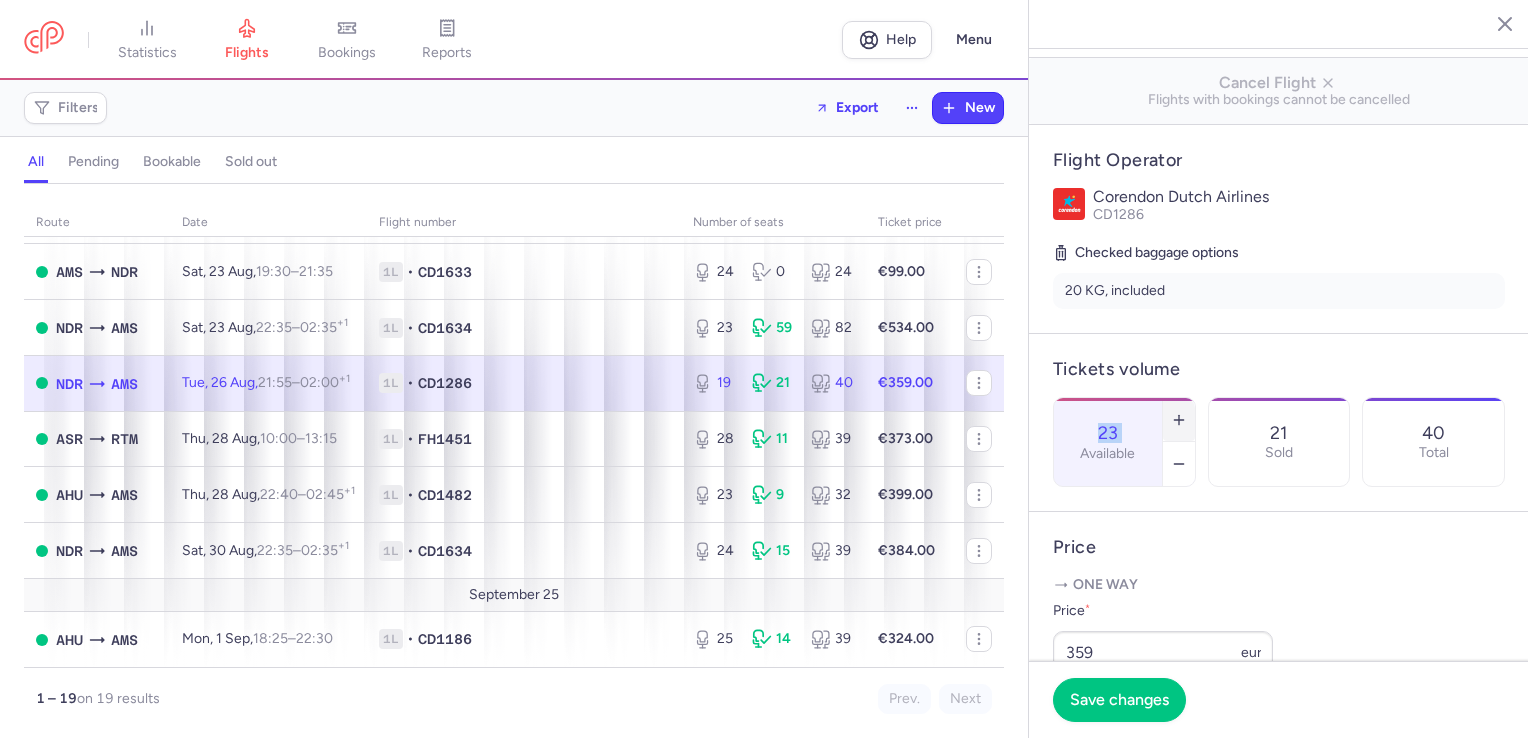 click 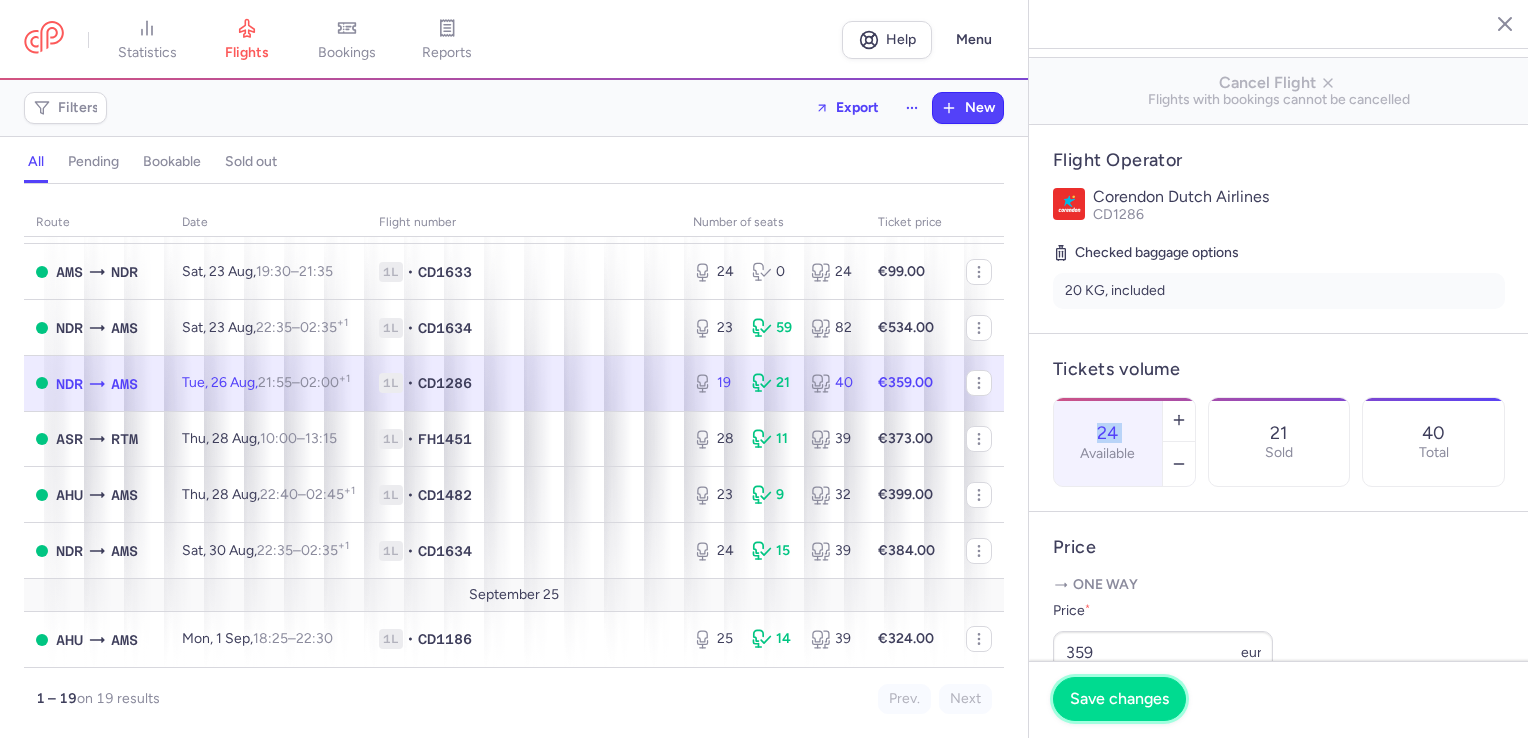 click on "Save changes" at bounding box center (1119, 699) 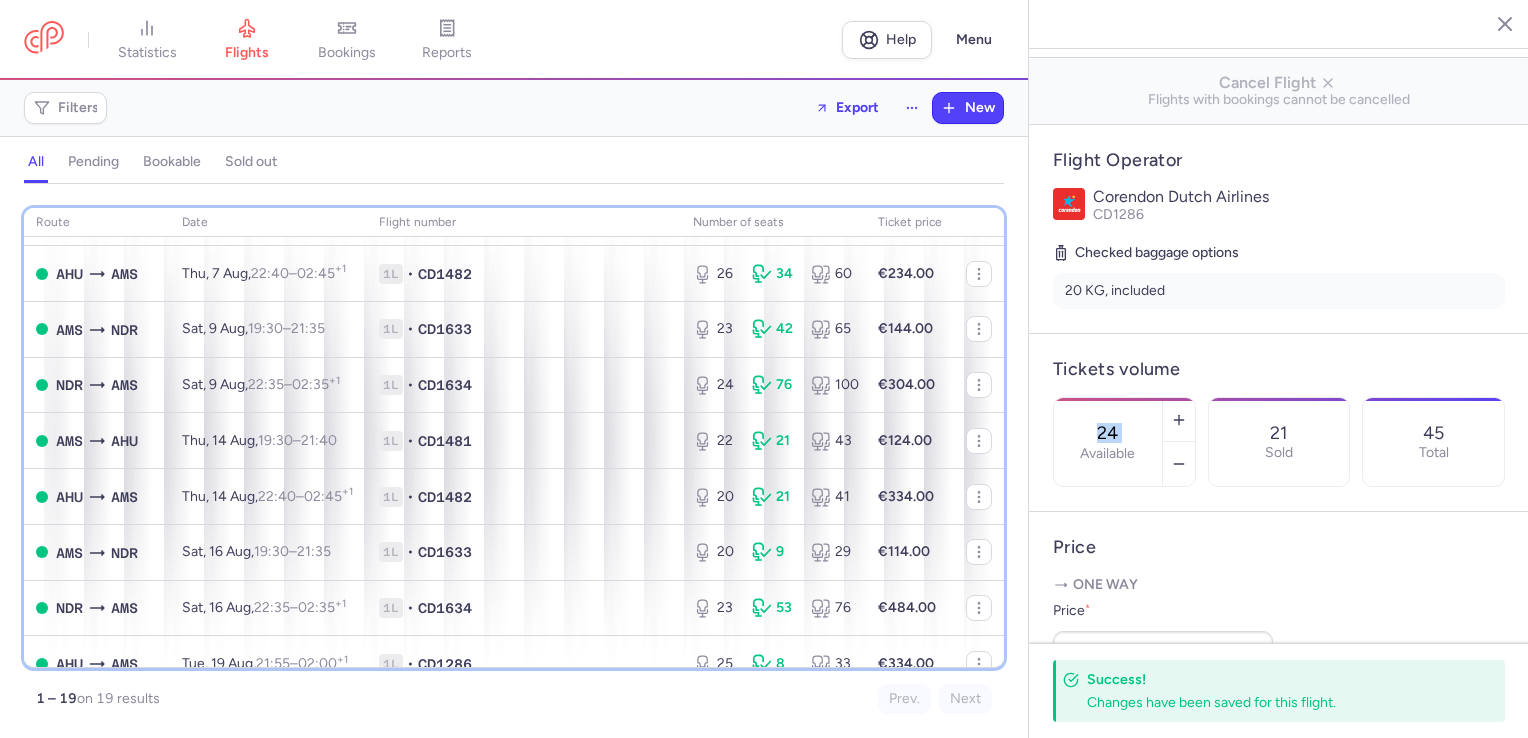 scroll, scrollTop: 70, scrollLeft: 0, axis: vertical 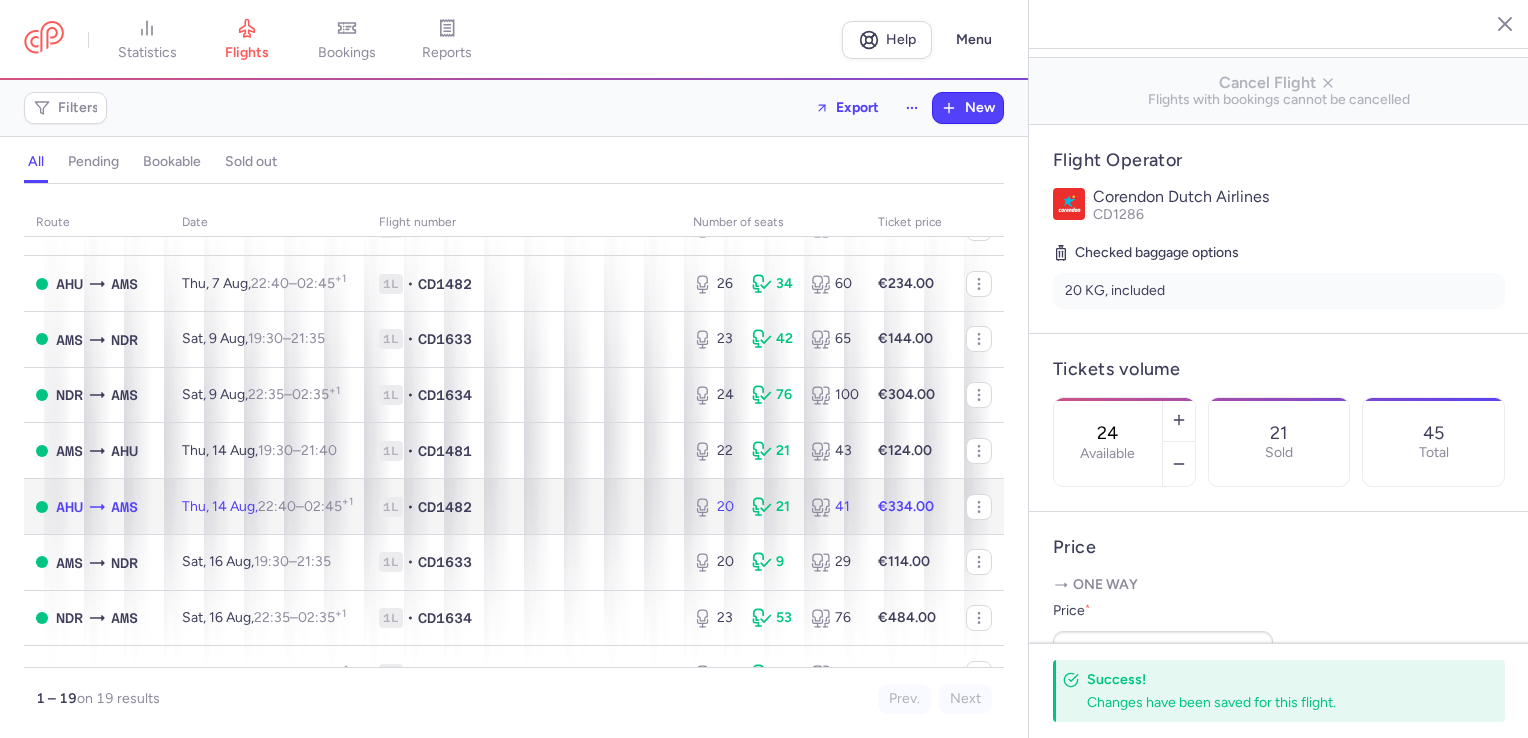 click on "20" at bounding box center (714, 507) 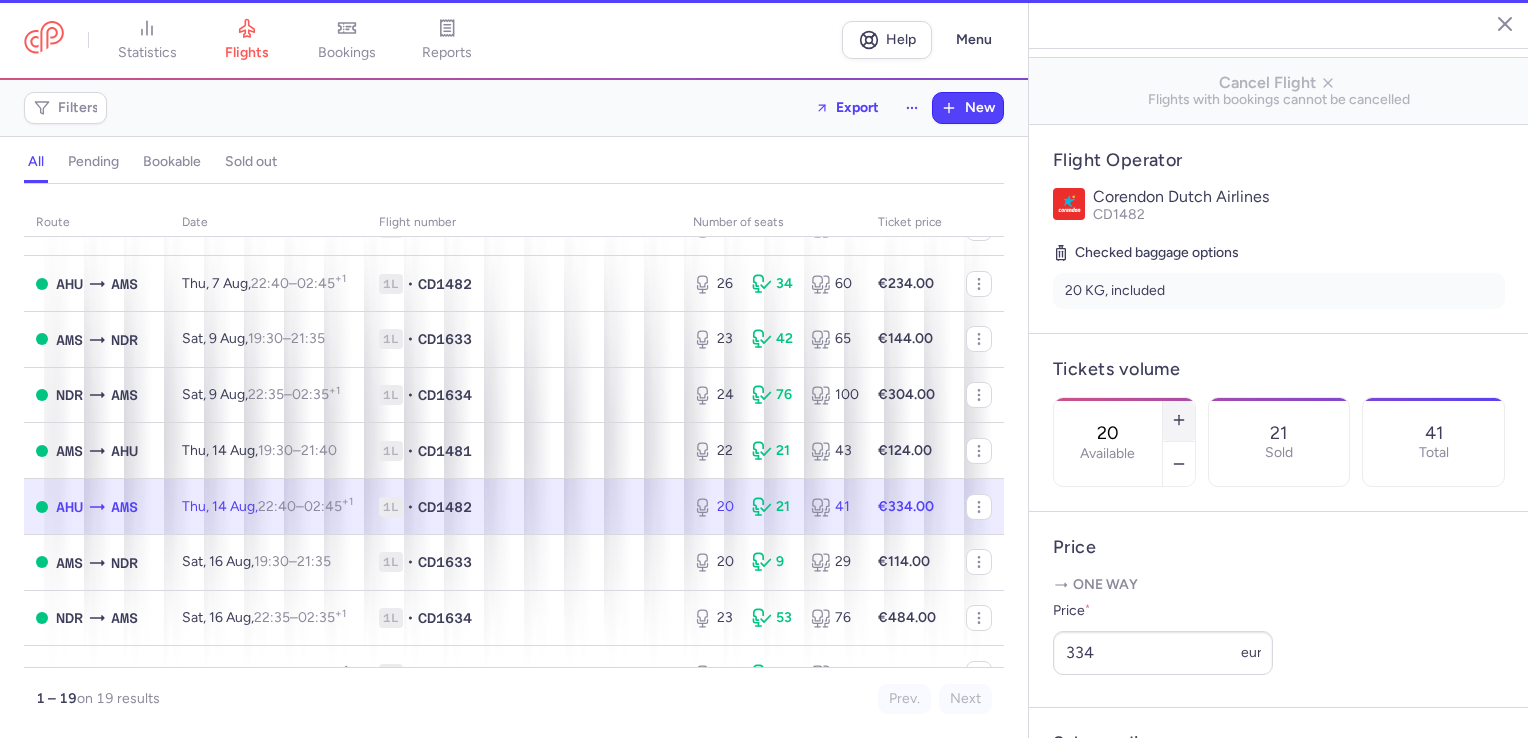 click 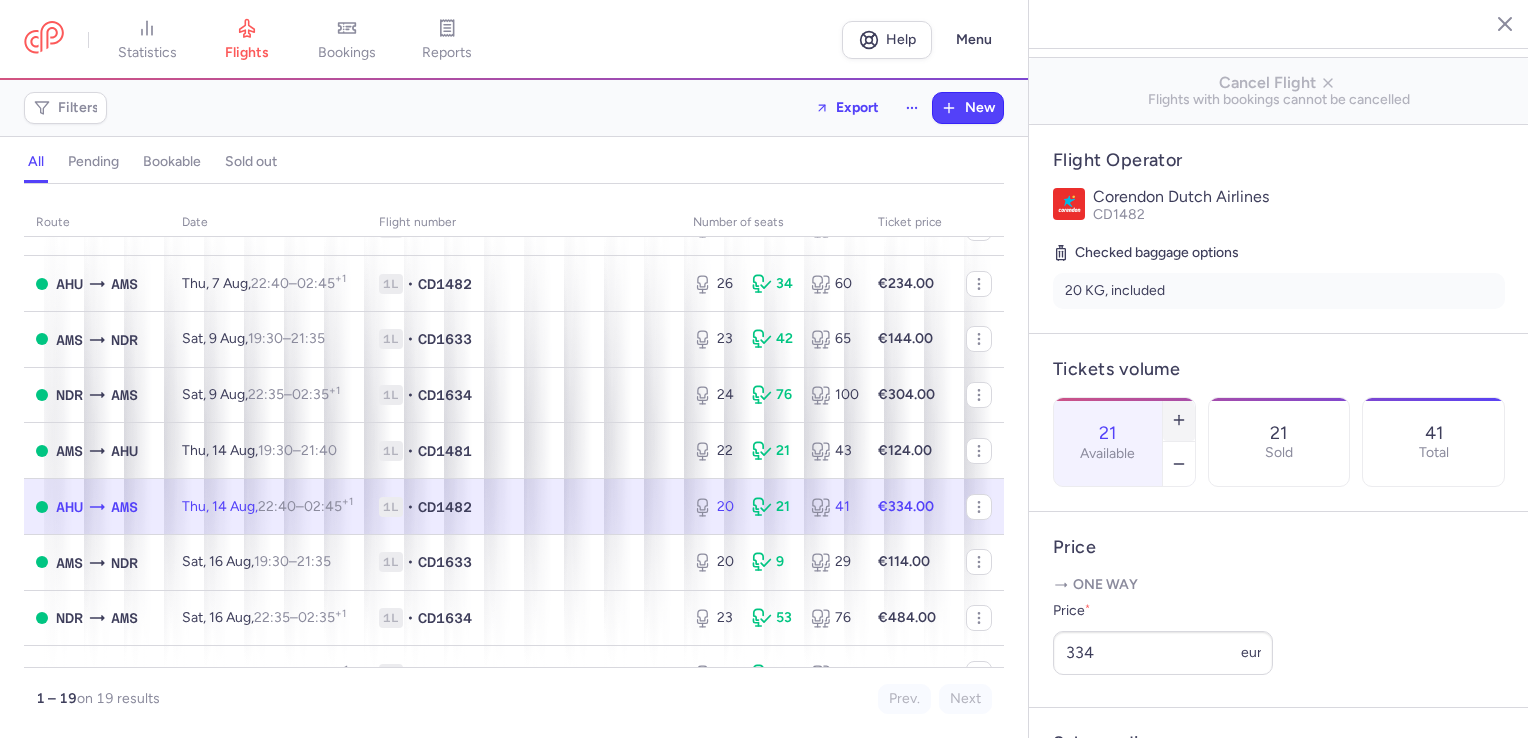 click 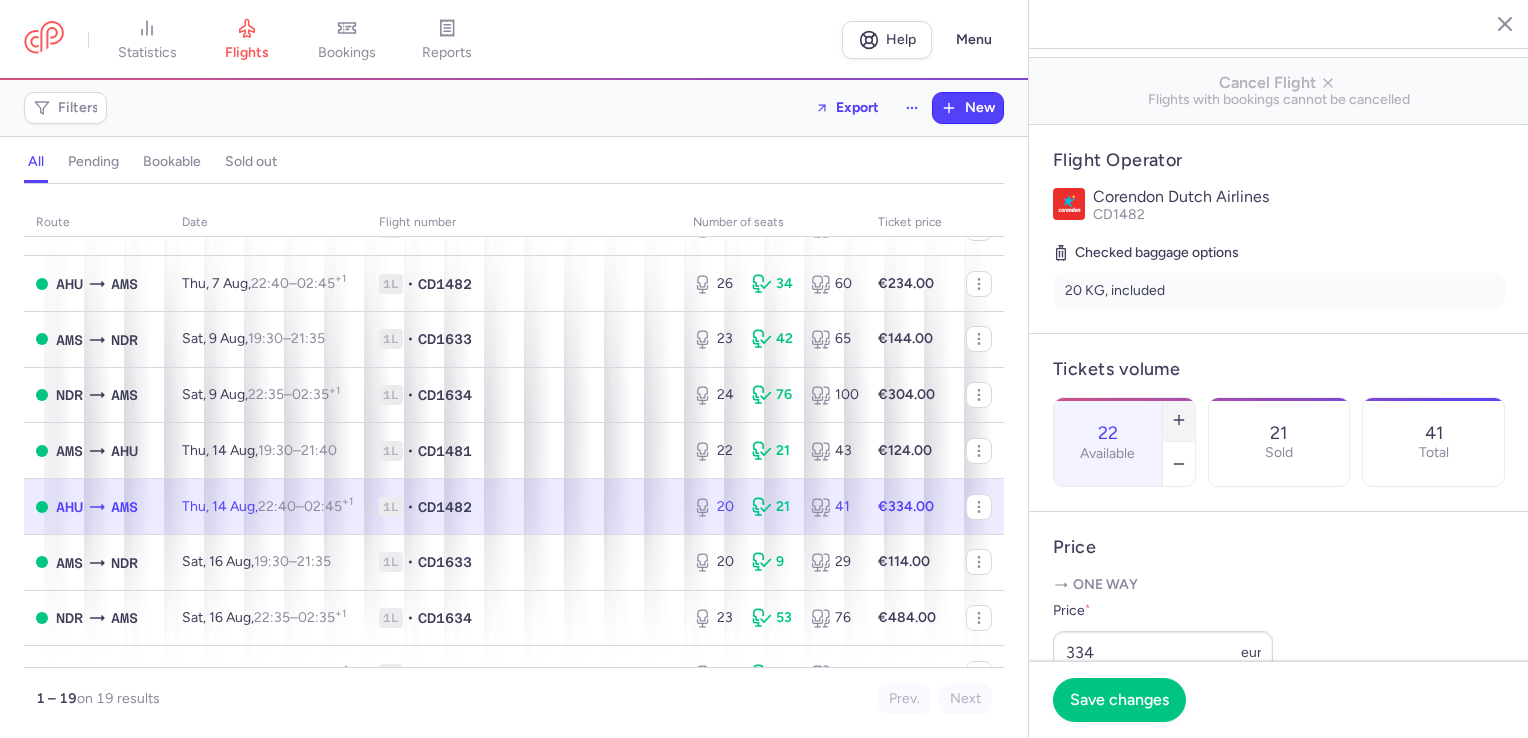 click 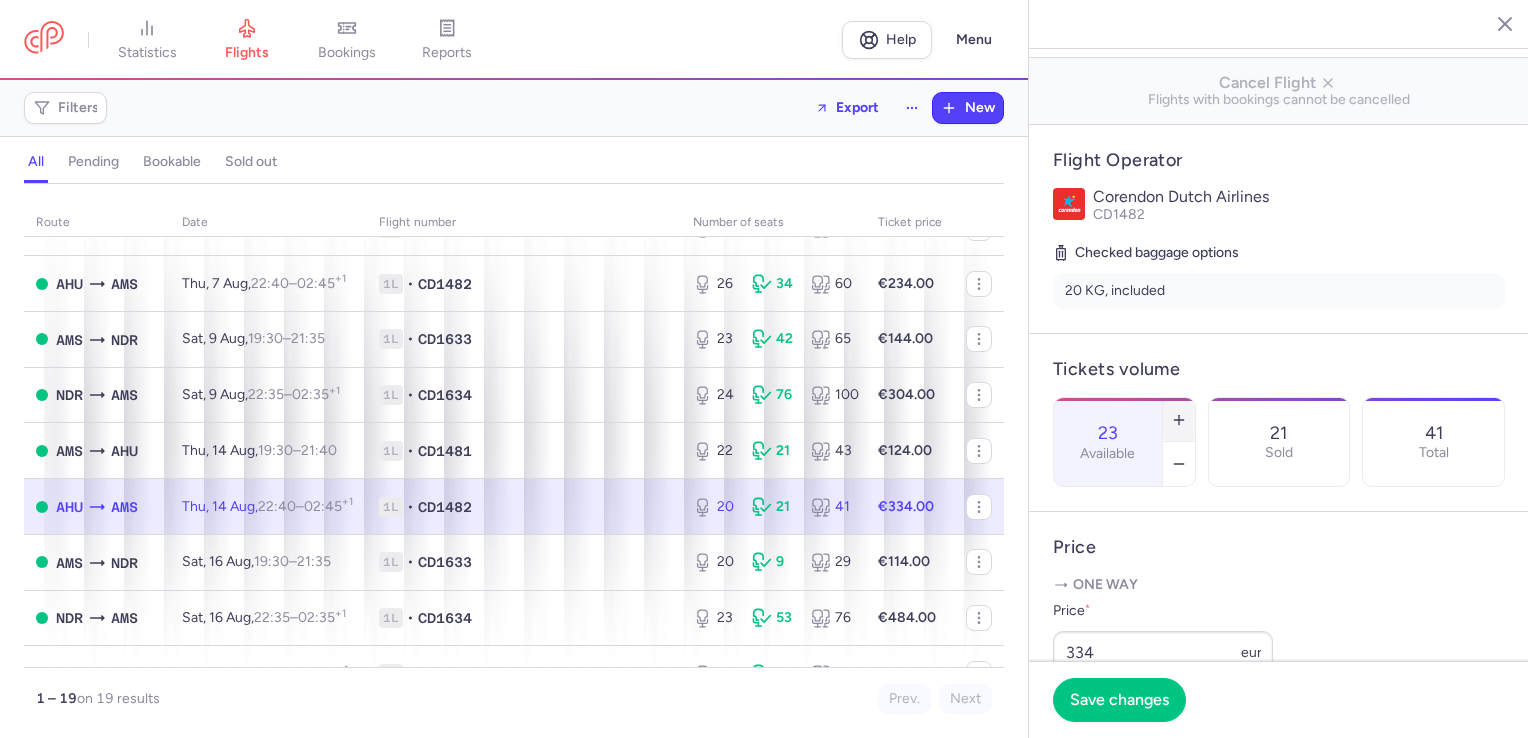 click 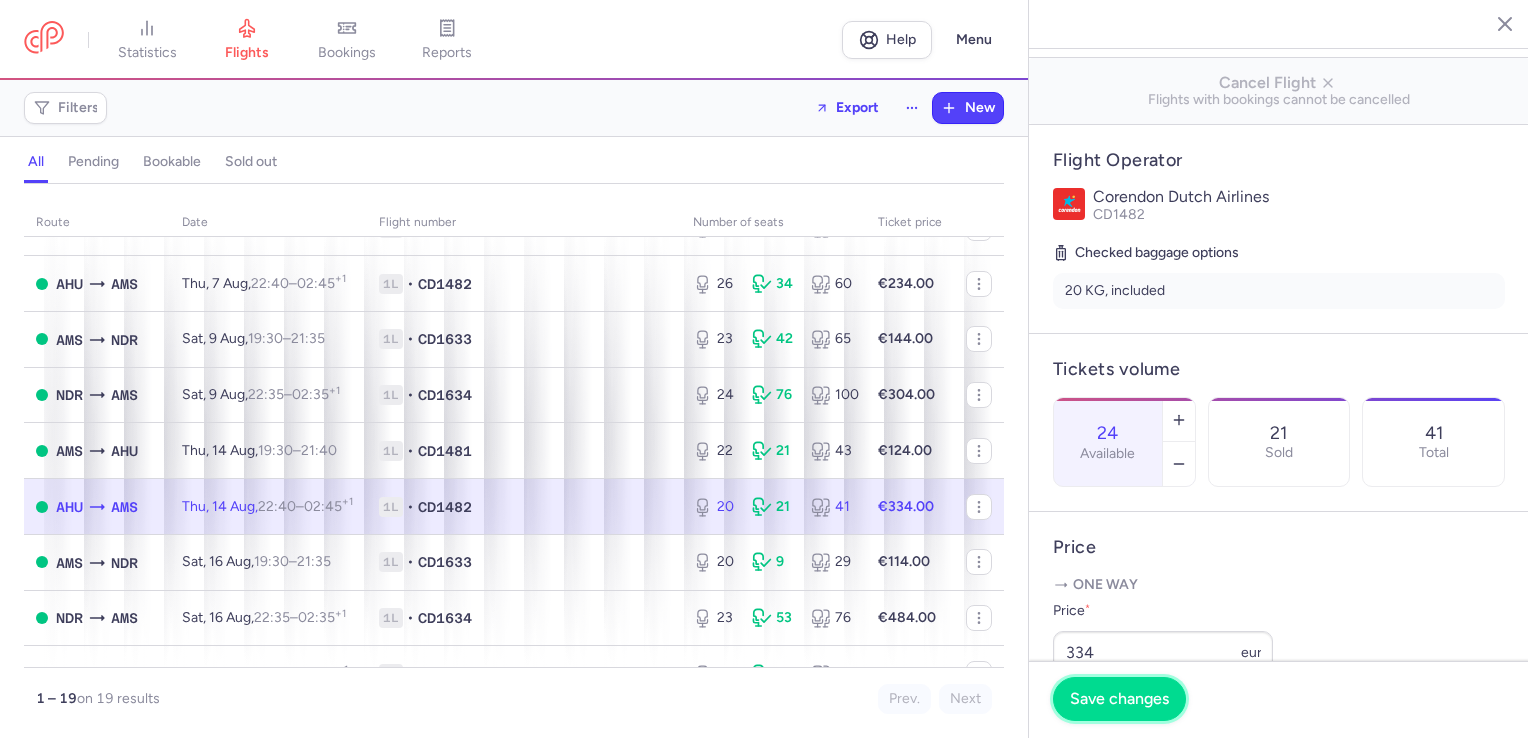 click on "Save changes" at bounding box center (1119, 699) 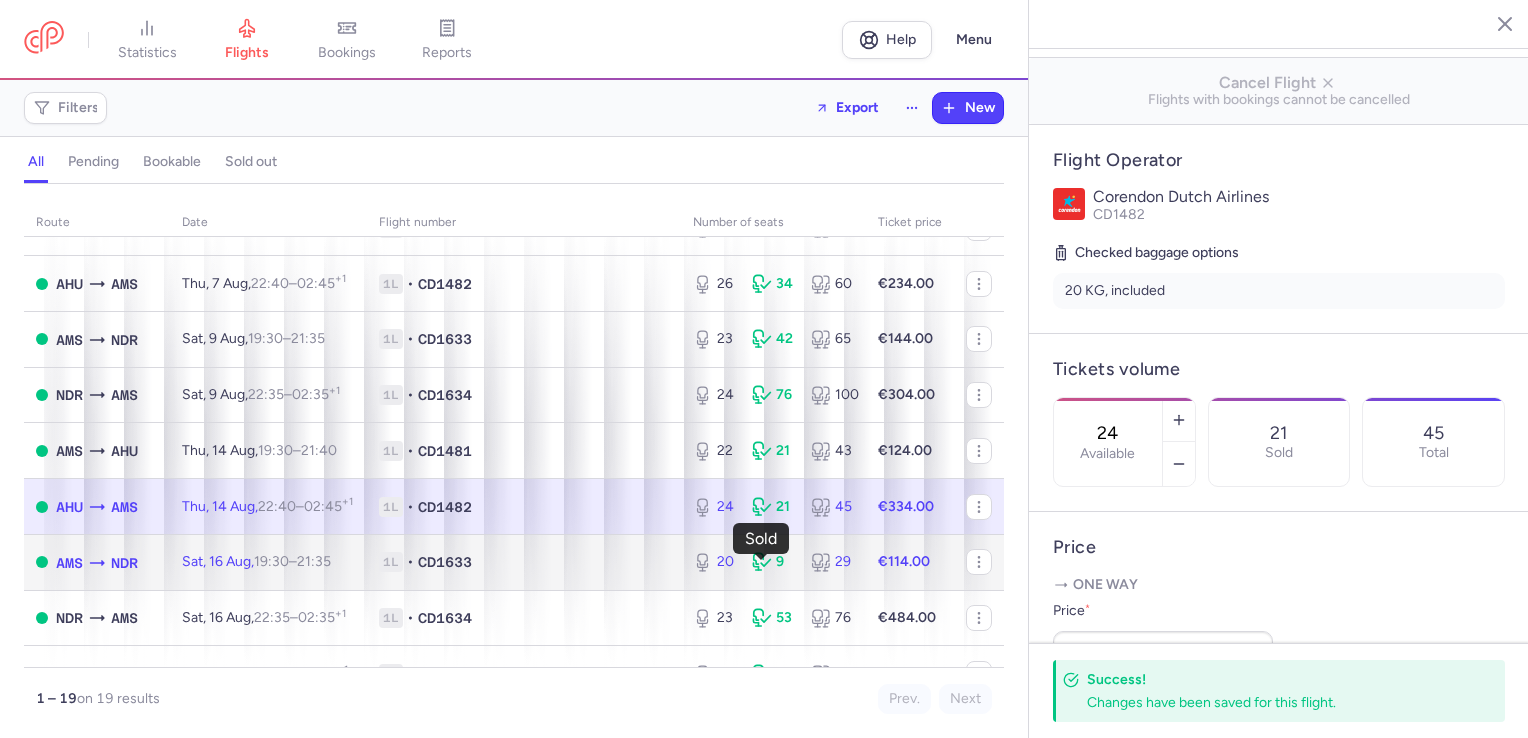 click 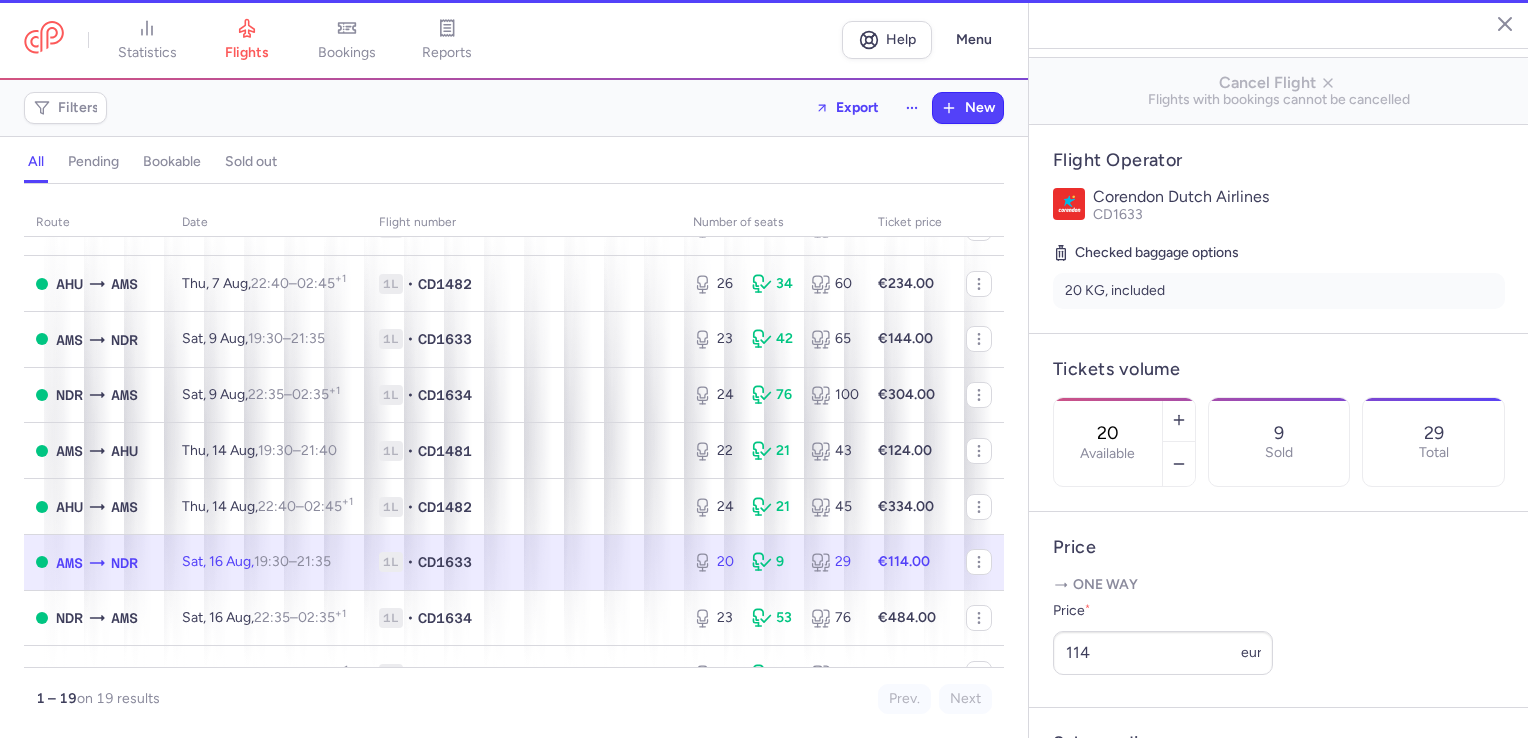 scroll, scrollTop: 278, scrollLeft: 0, axis: vertical 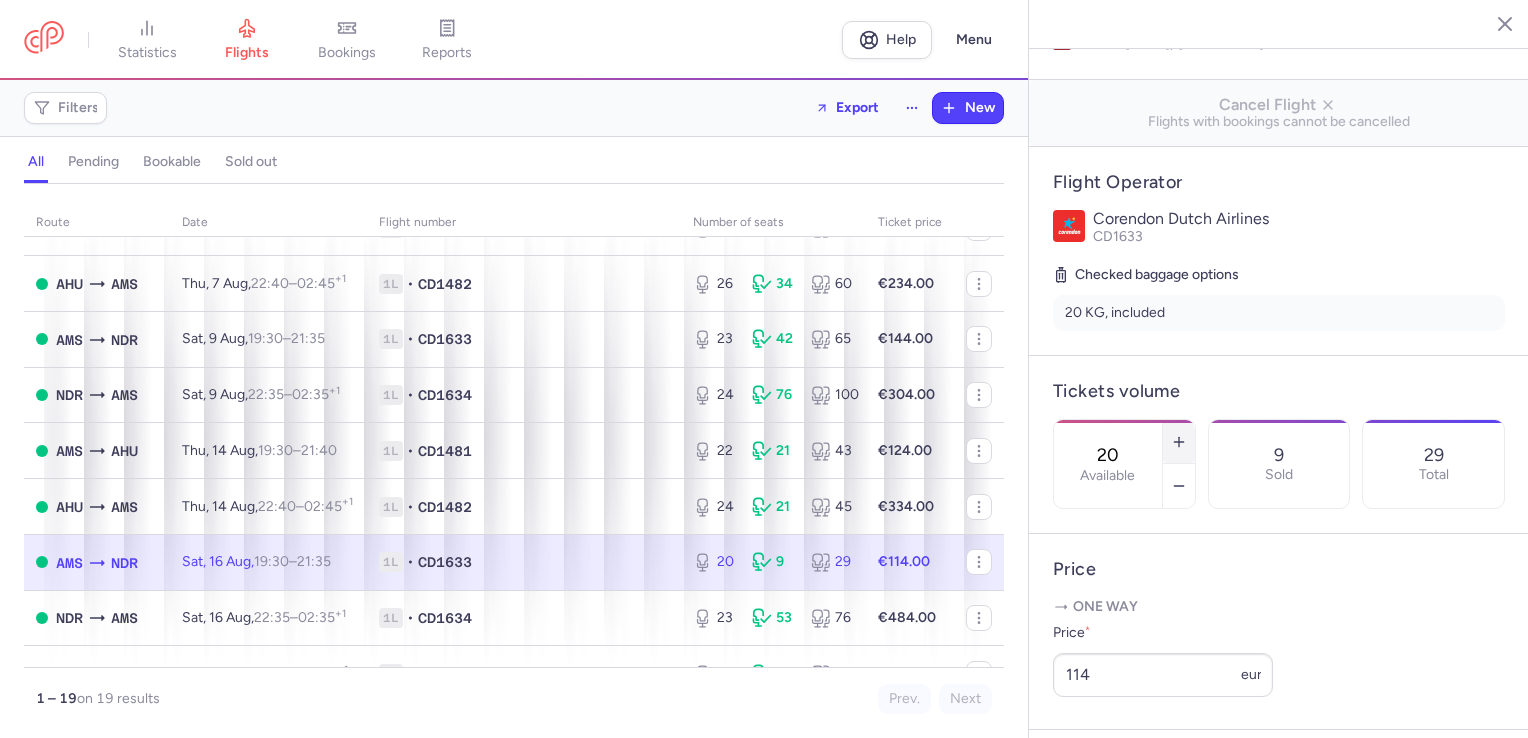 click at bounding box center (1179, 442) 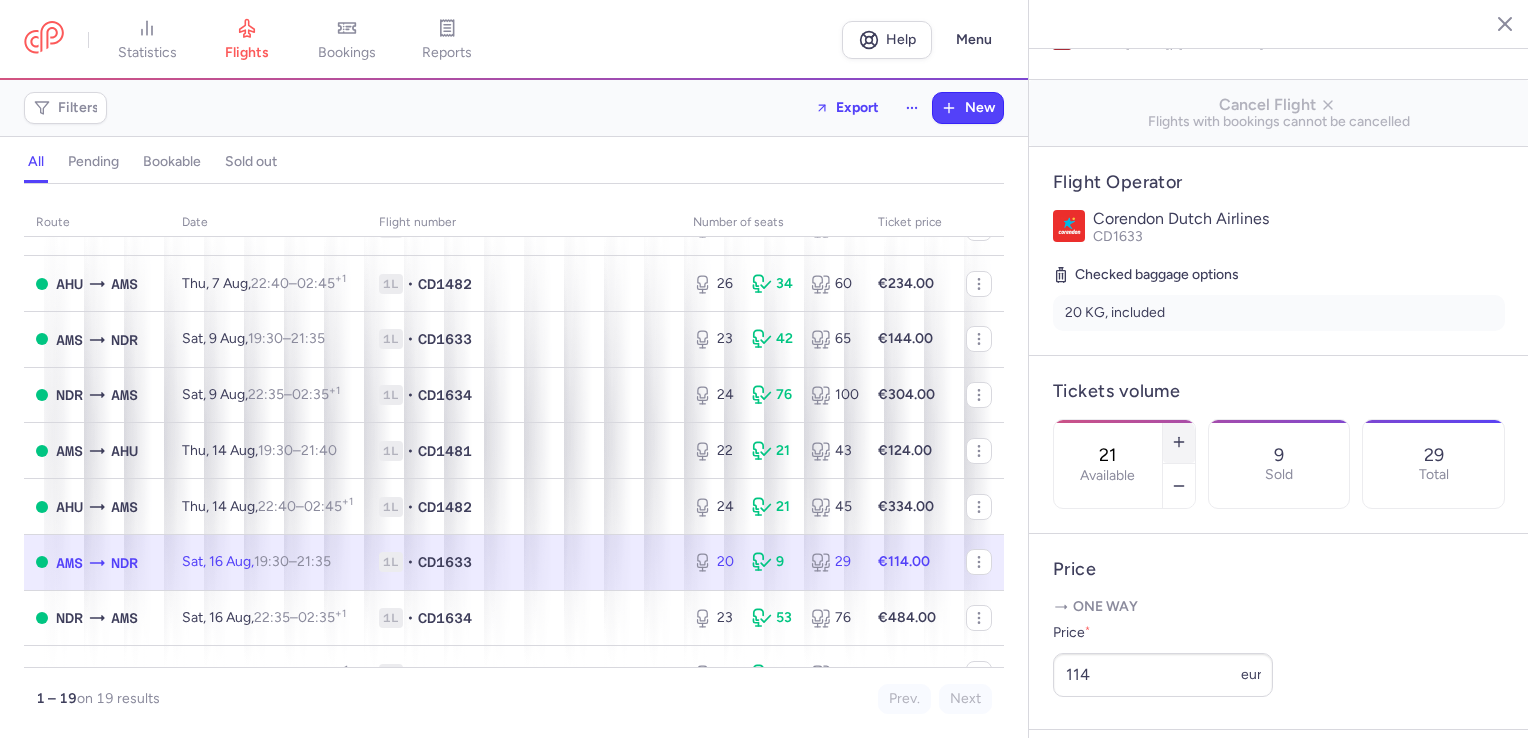 click at bounding box center (1179, 442) 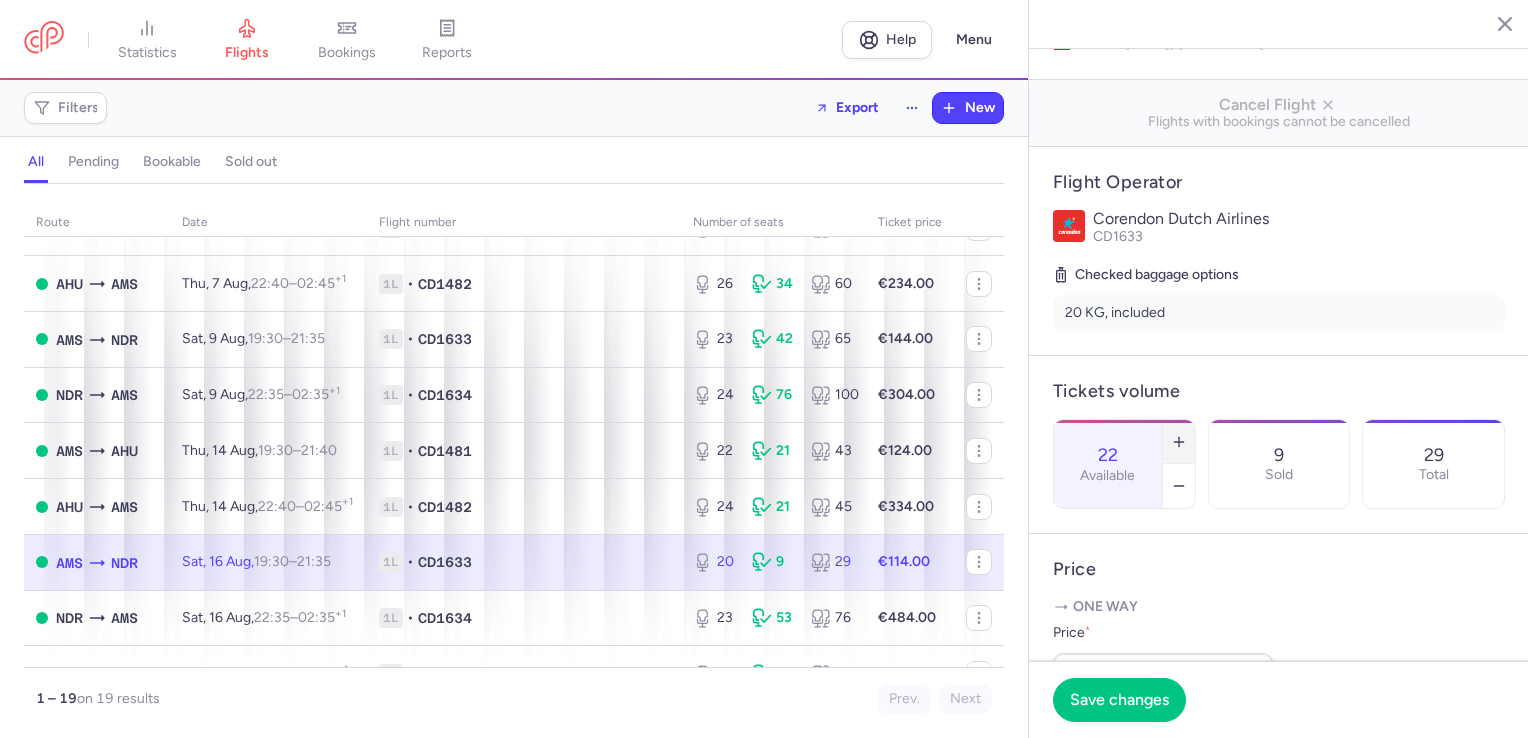 click at bounding box center [1179, 442] 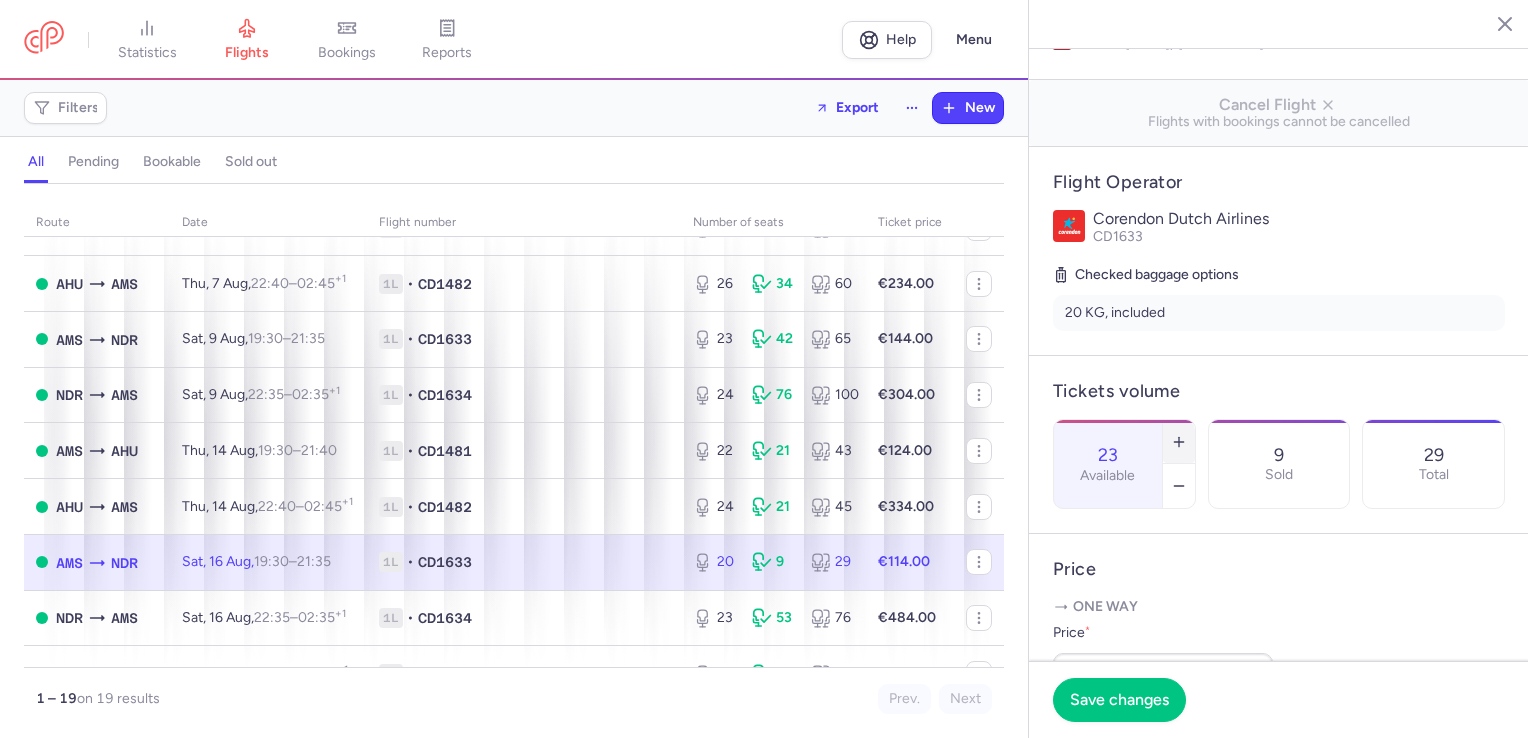 click at bounding box center [1179, 442] 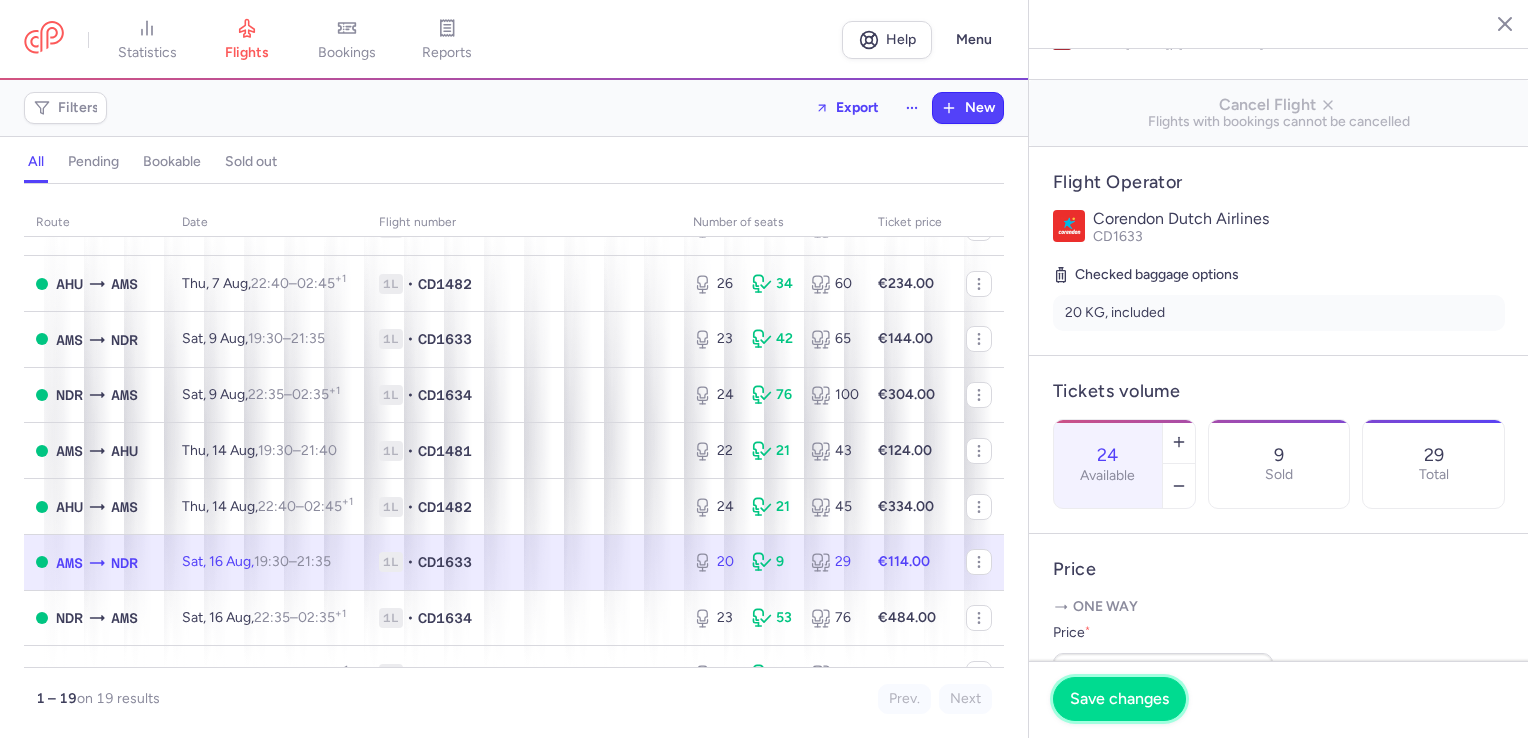 click on "Save changes" at bounding box center (1119, 699) 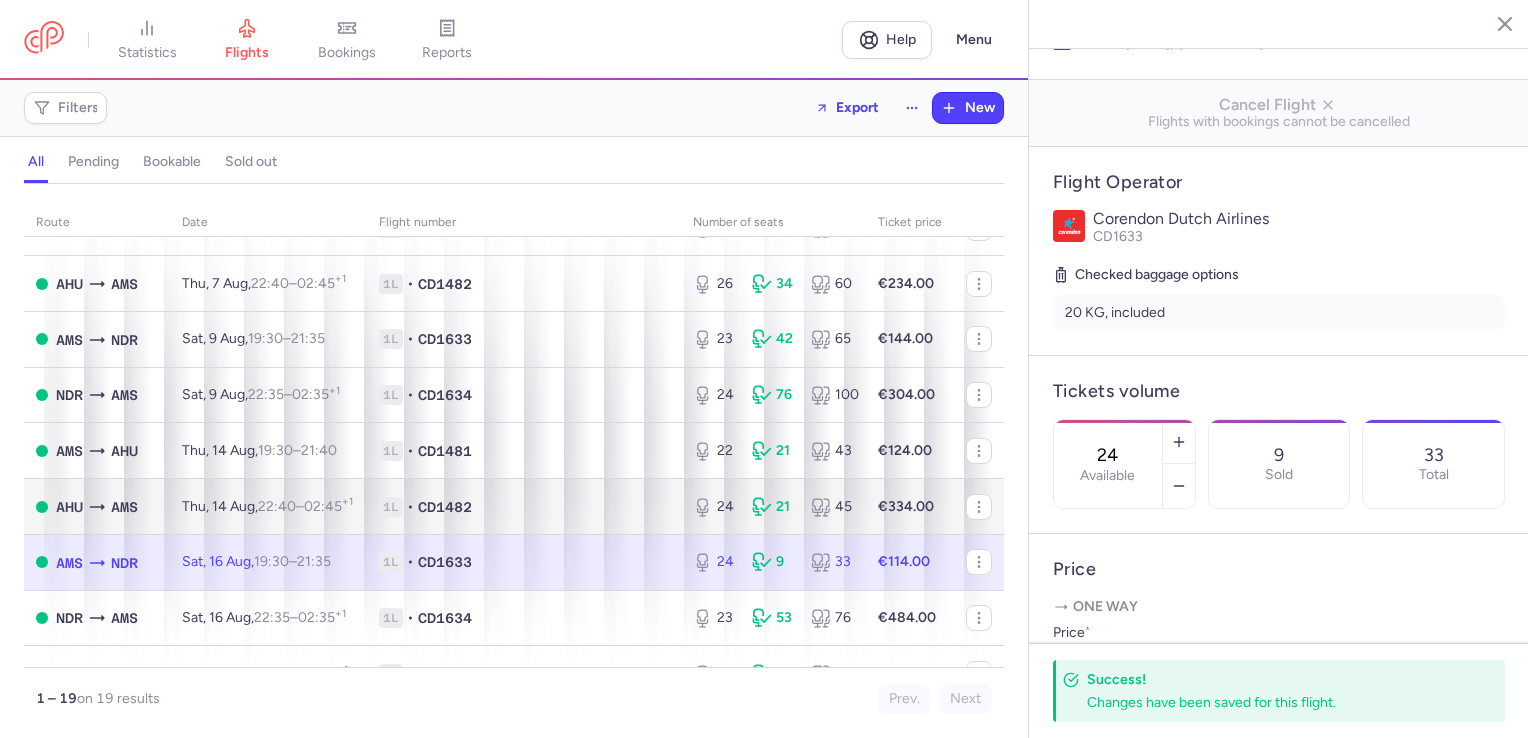 scroll, scrollTop: 0, scrollLeft: 0, axis: both 